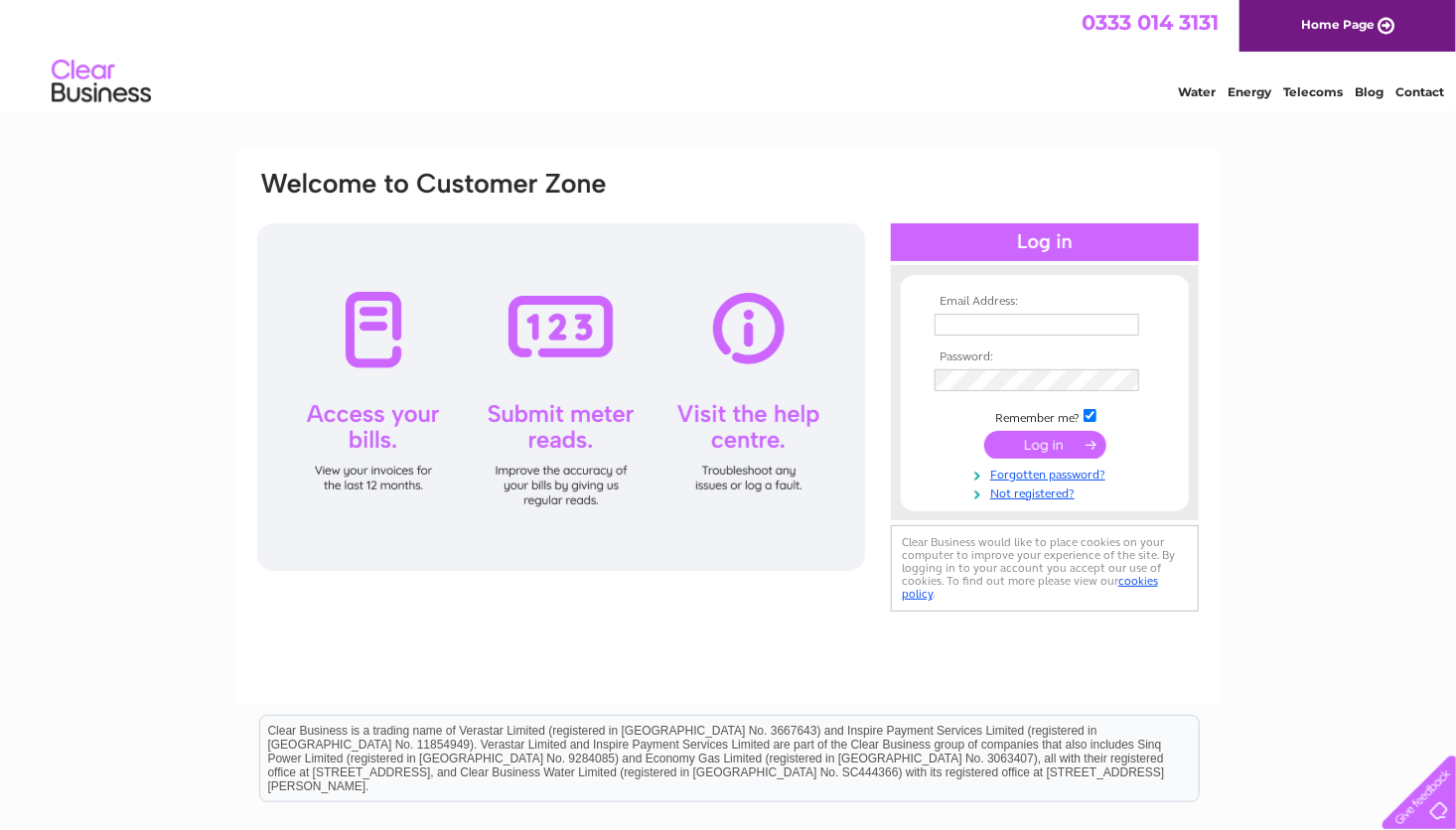 scroll, scrollTop: 0, scrollLeft: 0, axis: both 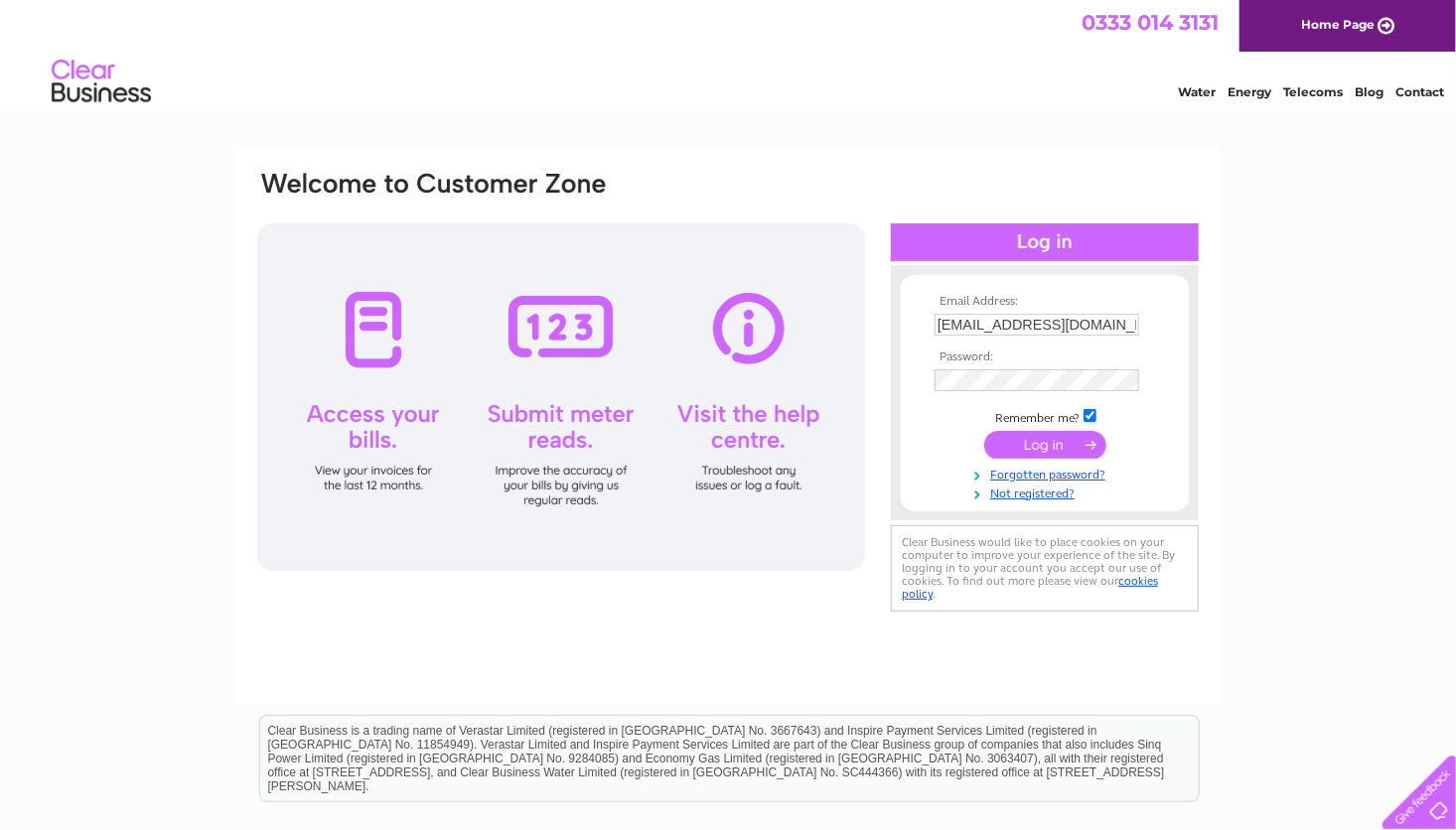 click at bounding box center (1045, 445) 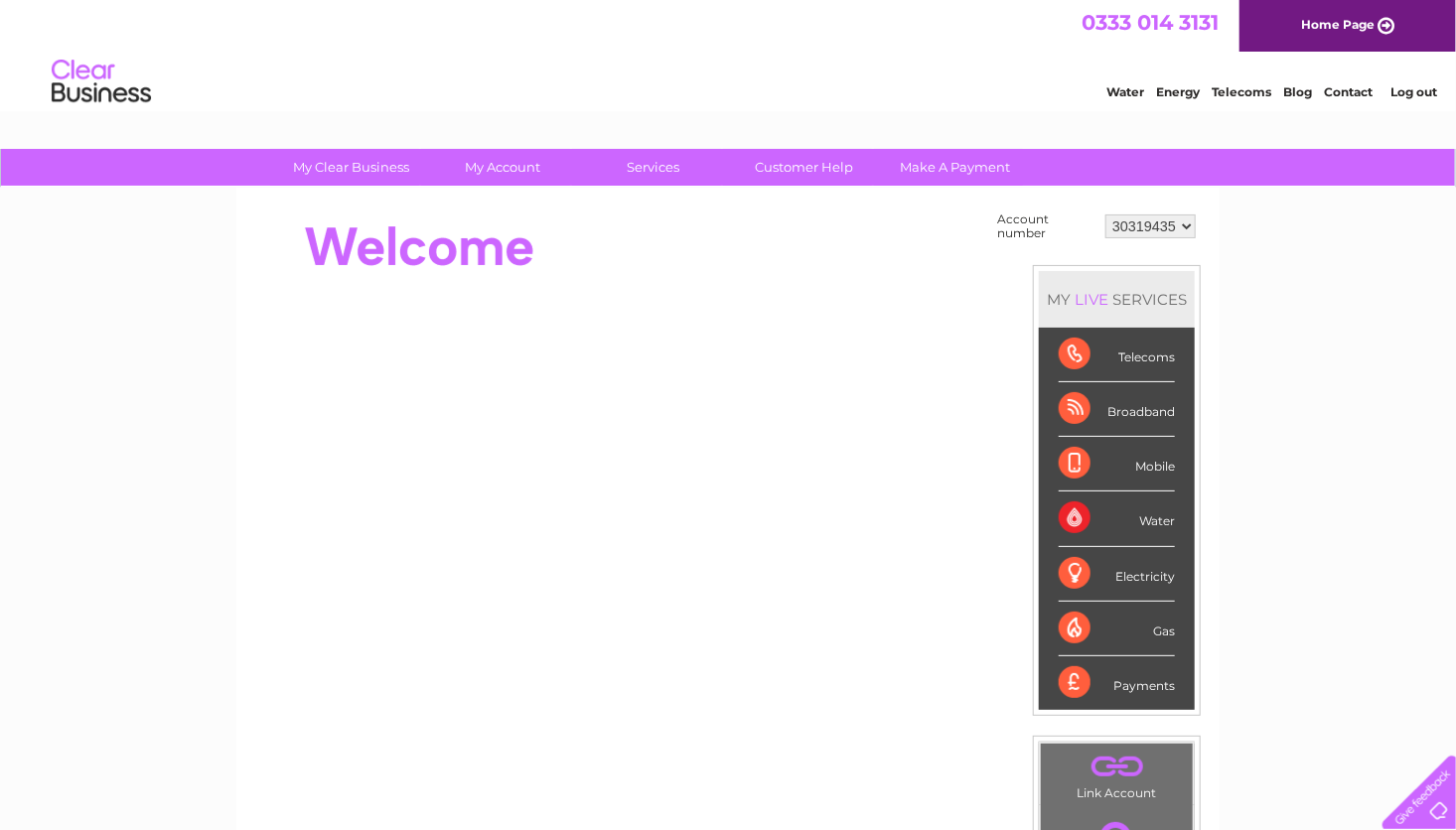 scroll, scrollTop: 0, scrollLeft: 0, axis: both 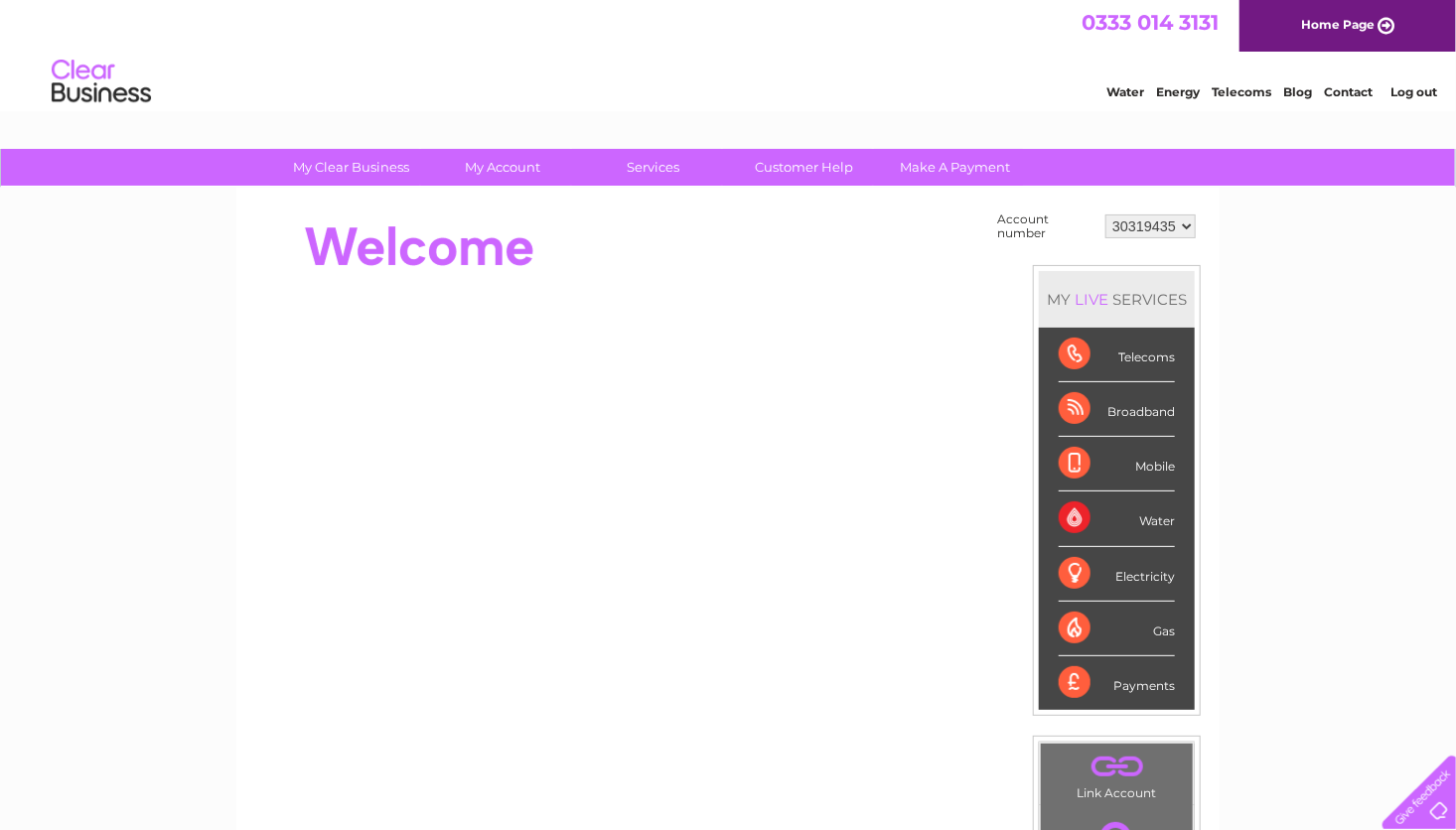 click on "30319435" at bounding box center (1150, 226) 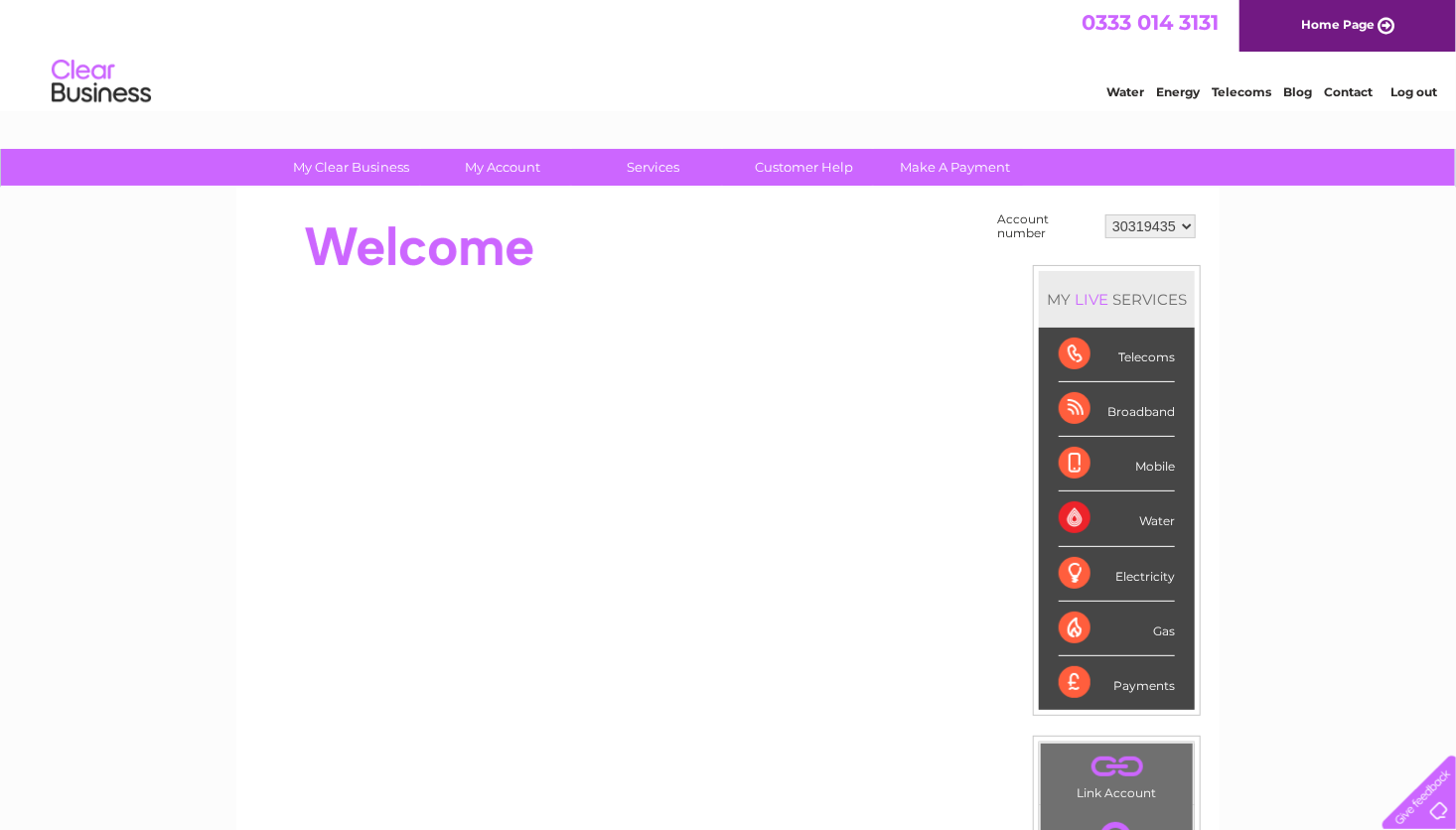 scroll, scrollTop: 0, scrollLeft: 0, axis: both 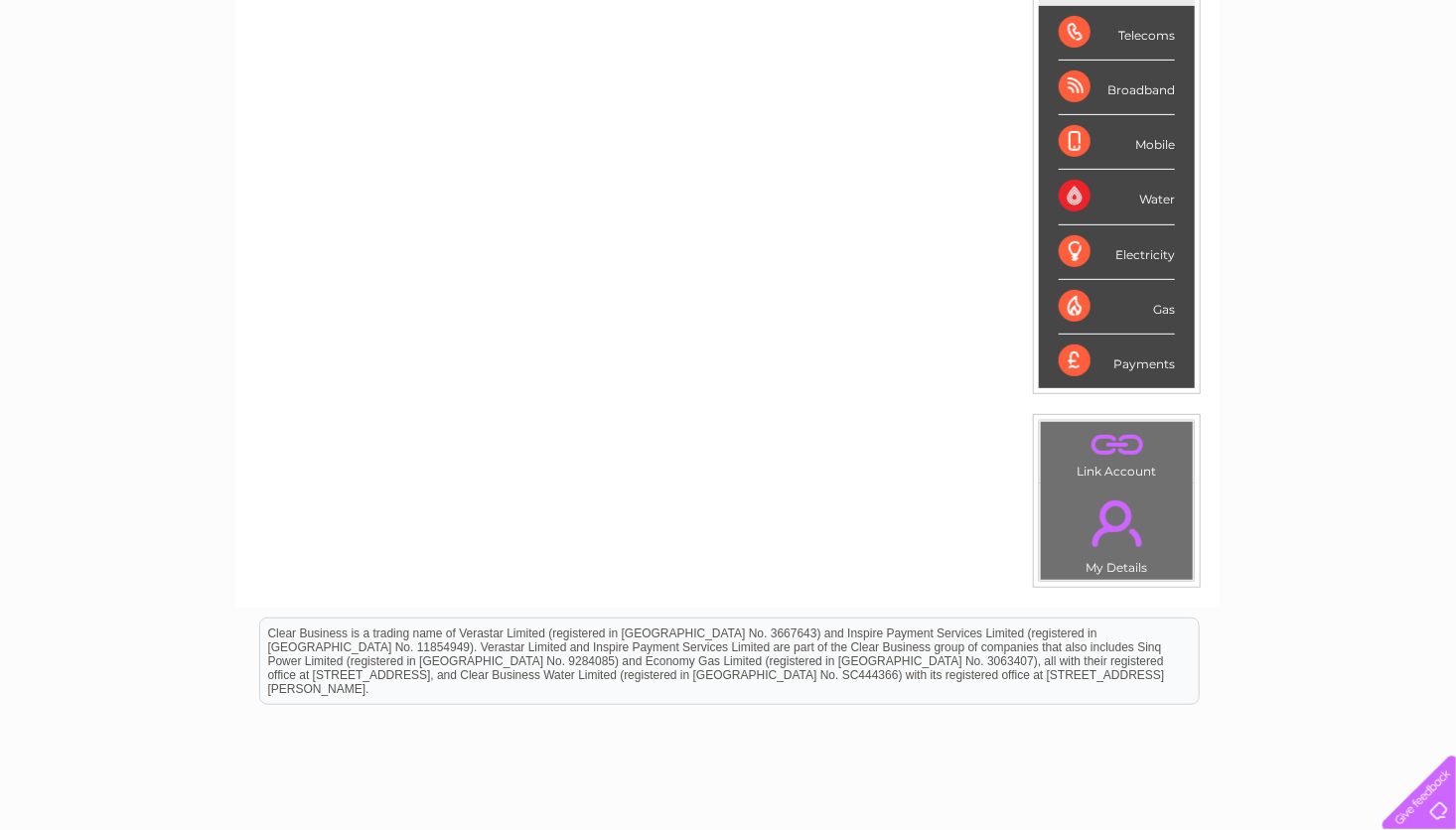 click on "Electricity" at bounding box center (1116, 252) 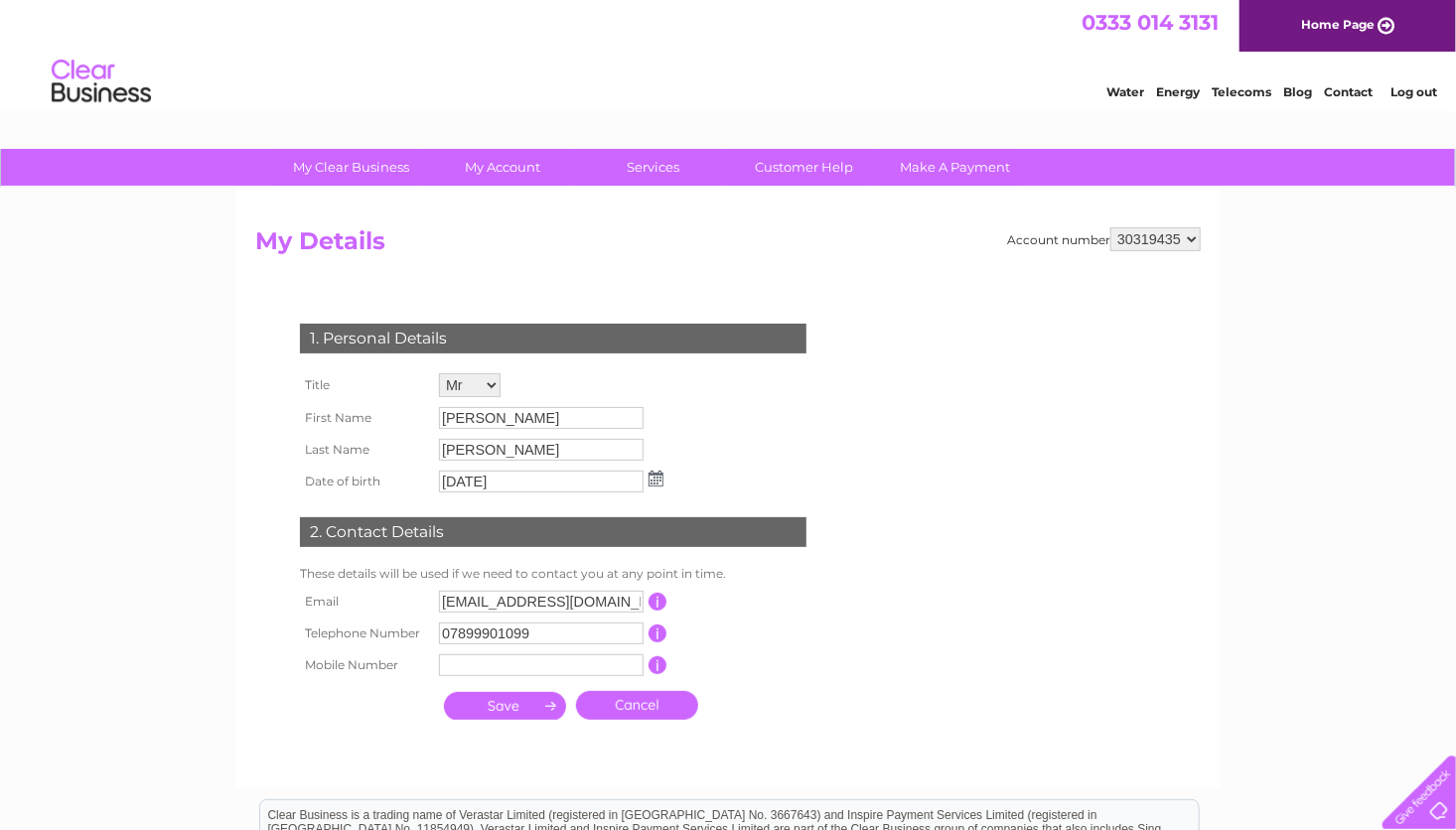 scroll, scrollTop: 0, scrollLeft: 0, axis: both 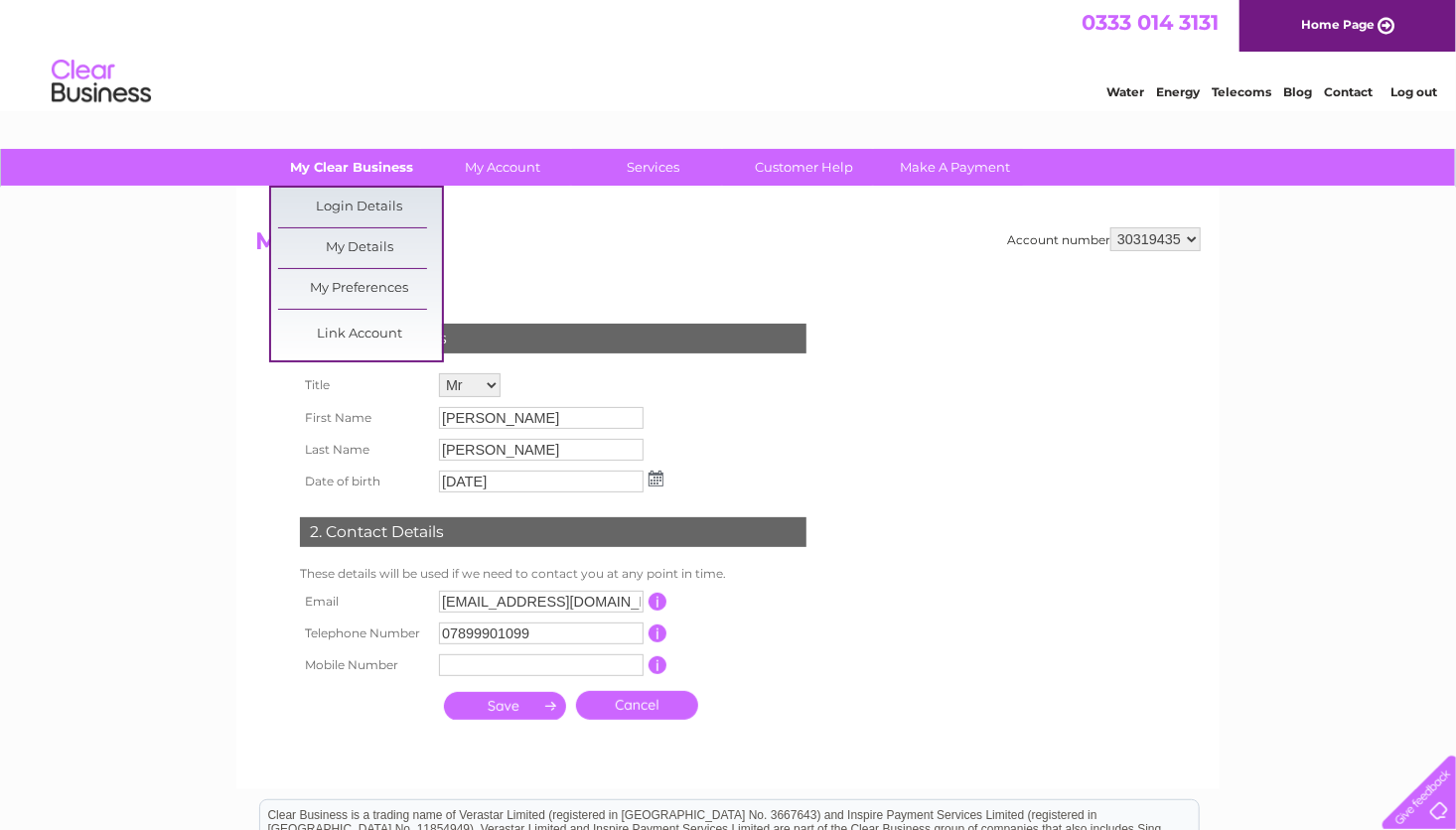 click on "My Clear Business" at bounding box center (352, 167) 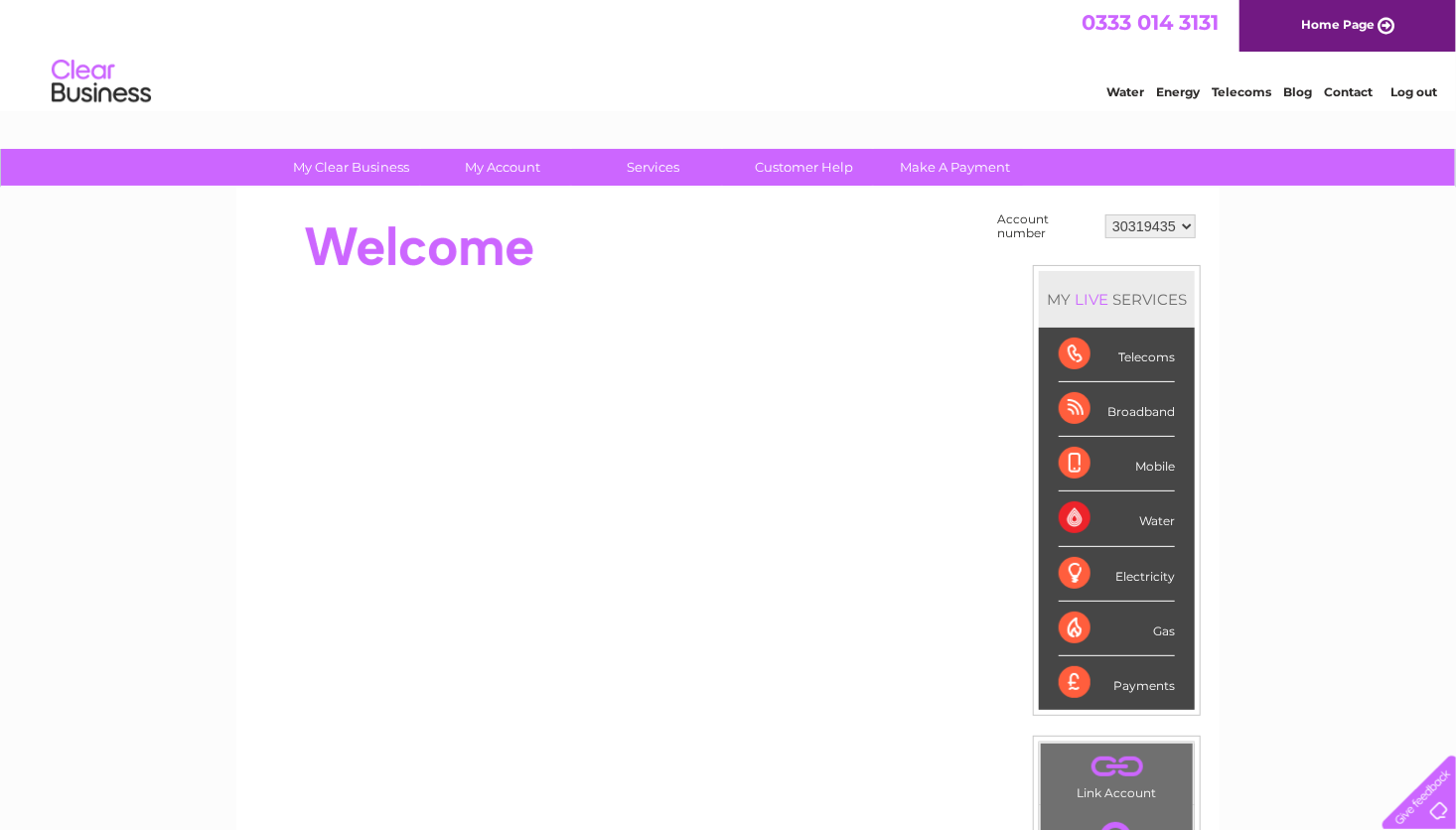 scroll, scrollTop: 0, scrollLeft: 0, axis: both 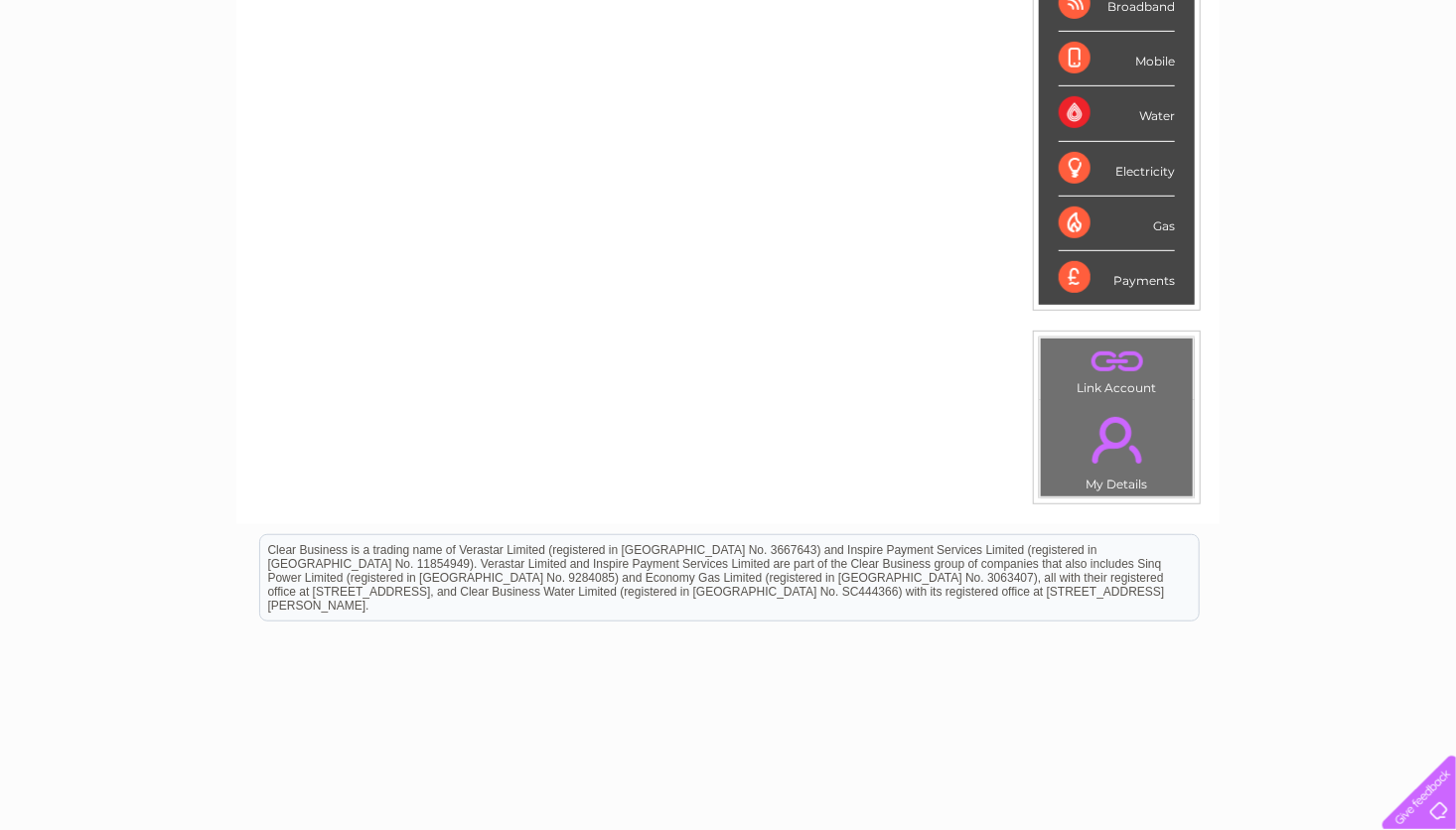 click on "." at bounding box center [1116, 360] 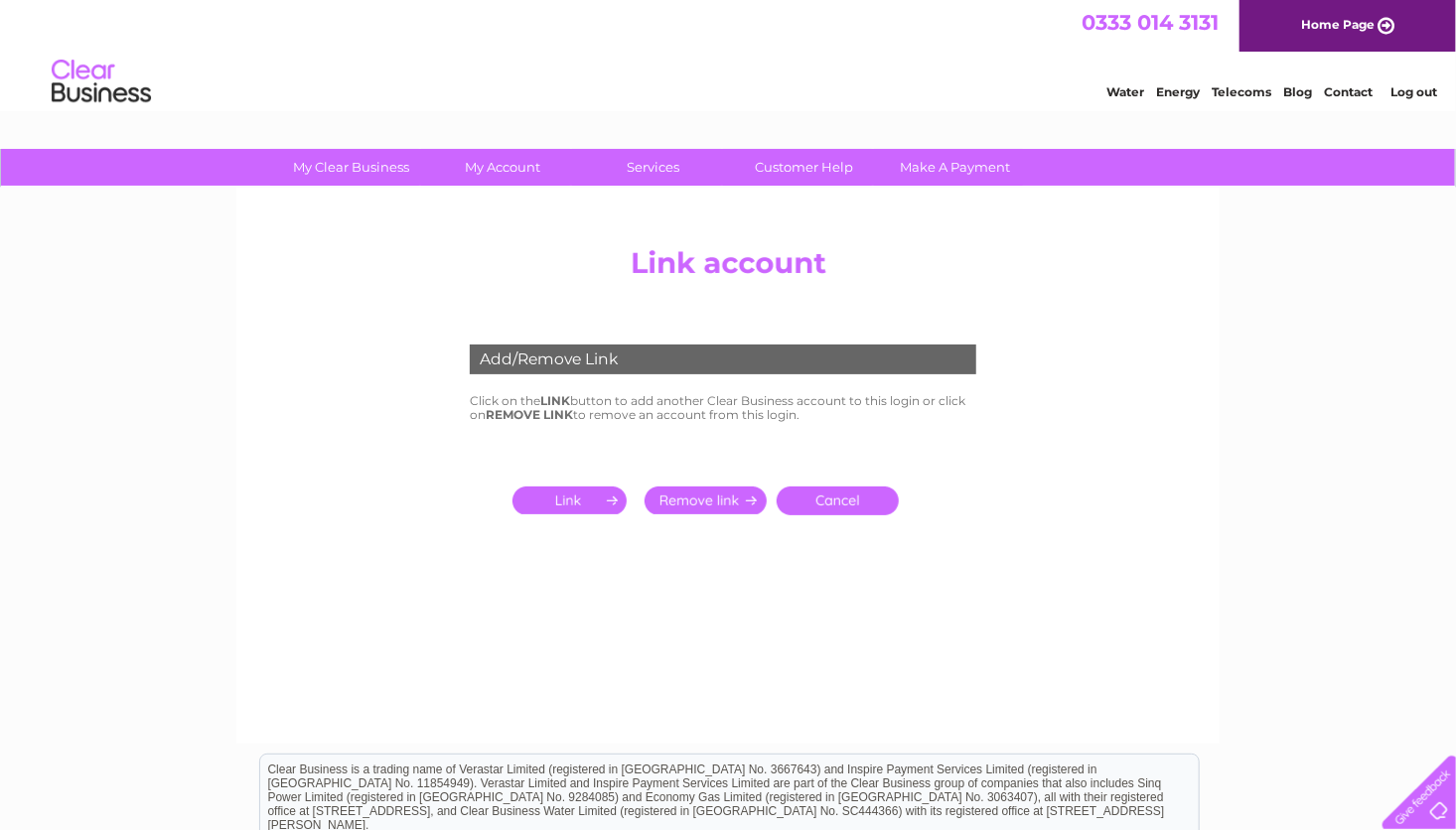 scroll, scrollTop: 0, scrollLeft: 0, axis: both 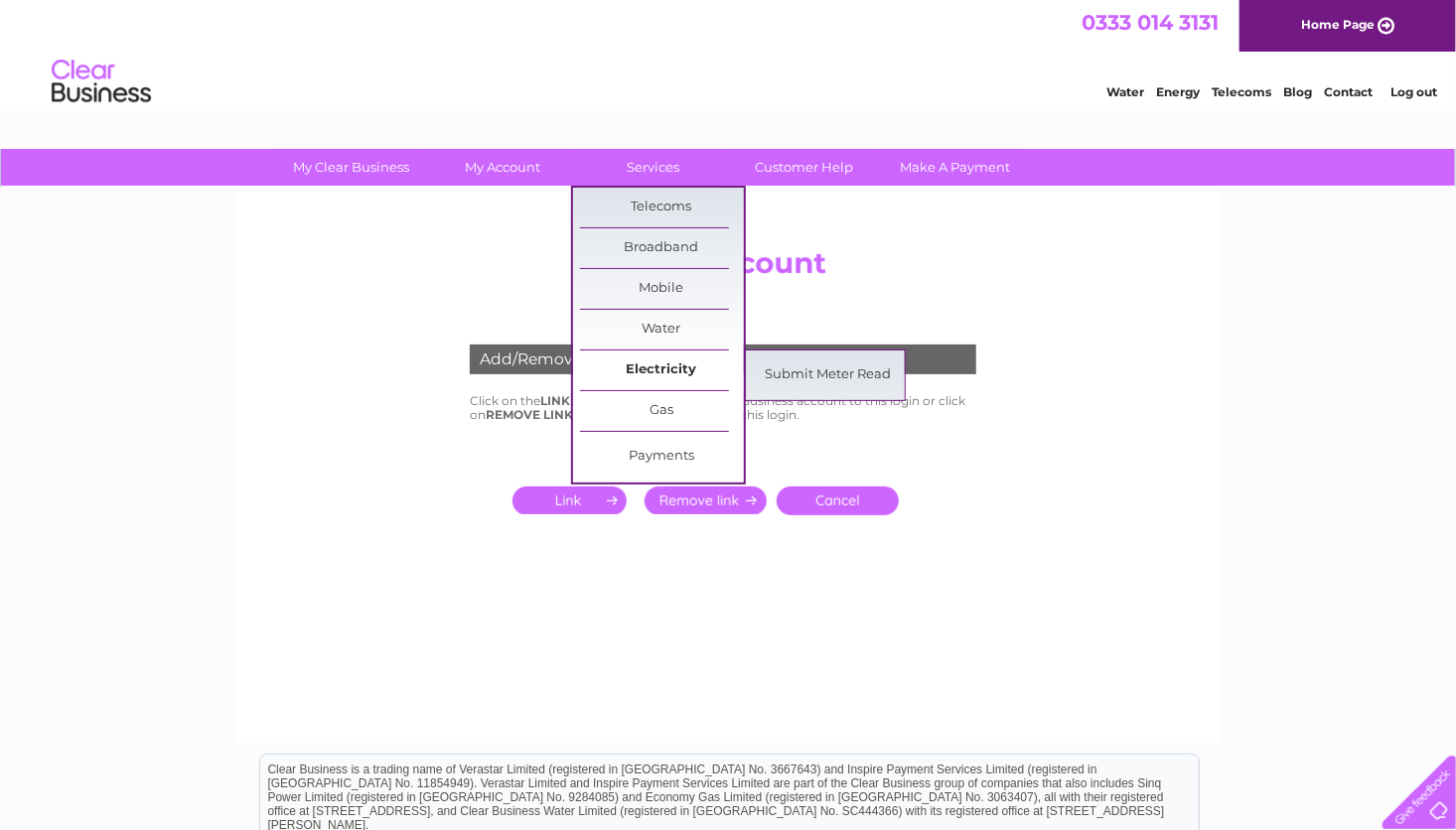 click on "Electricity" at bounding box center [661, 370] 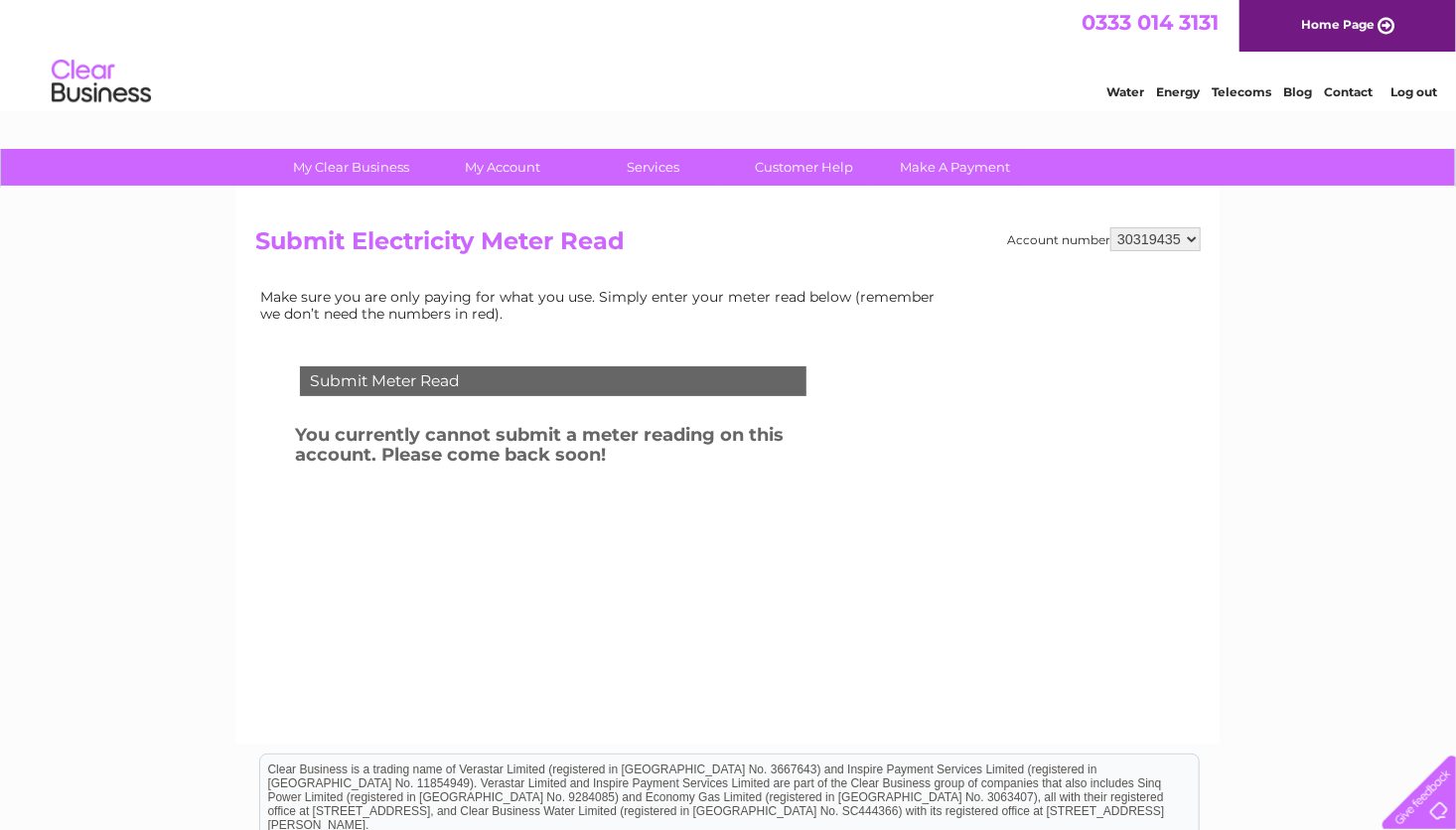 scroll, scrollTop: 0, scrollLeft: 0, axis: both 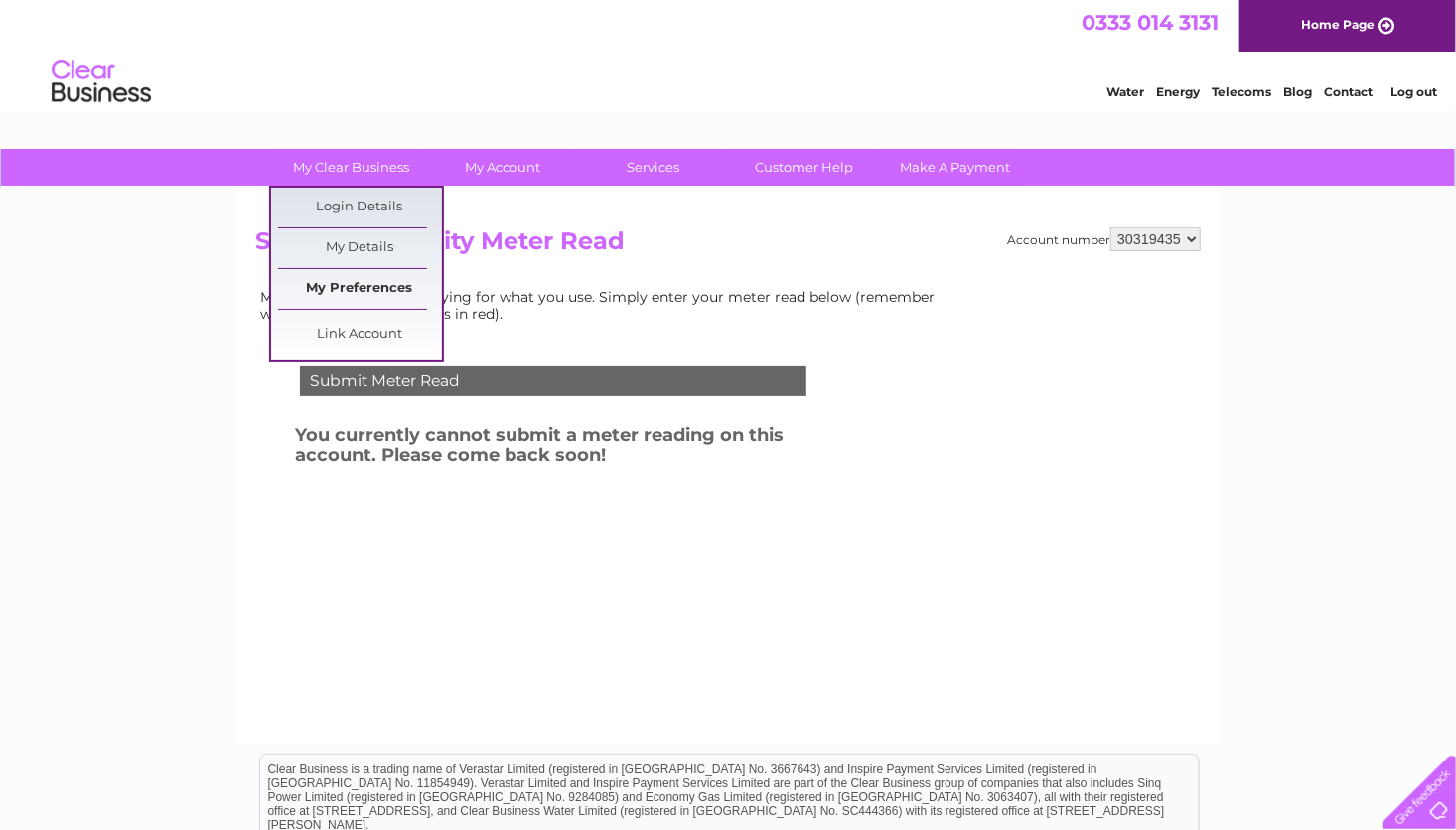 click on "My Preferences" at bounding box center [360, 289] 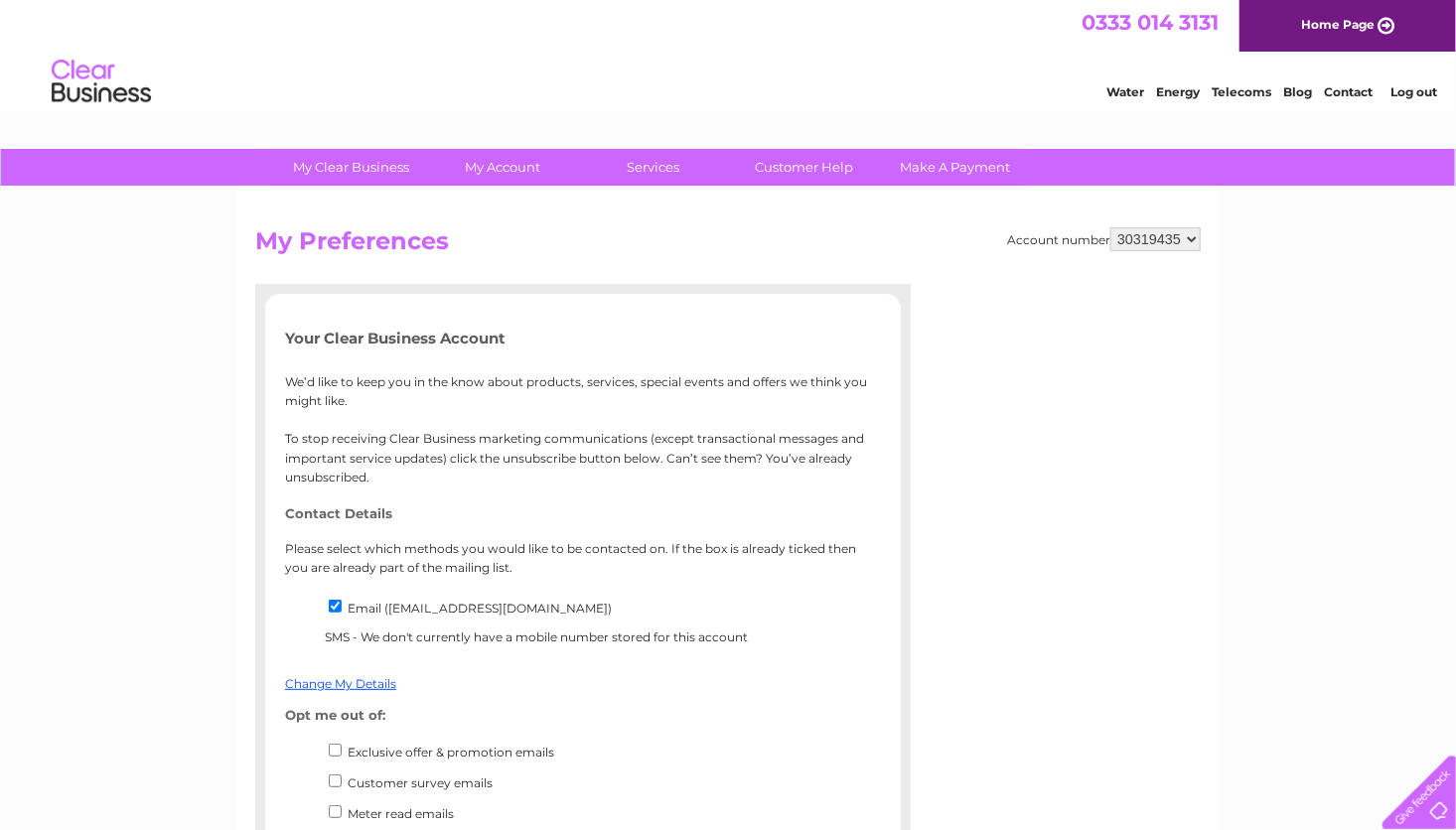 scroll, scrollTop: 0, scrollLeft: 0, axis: both 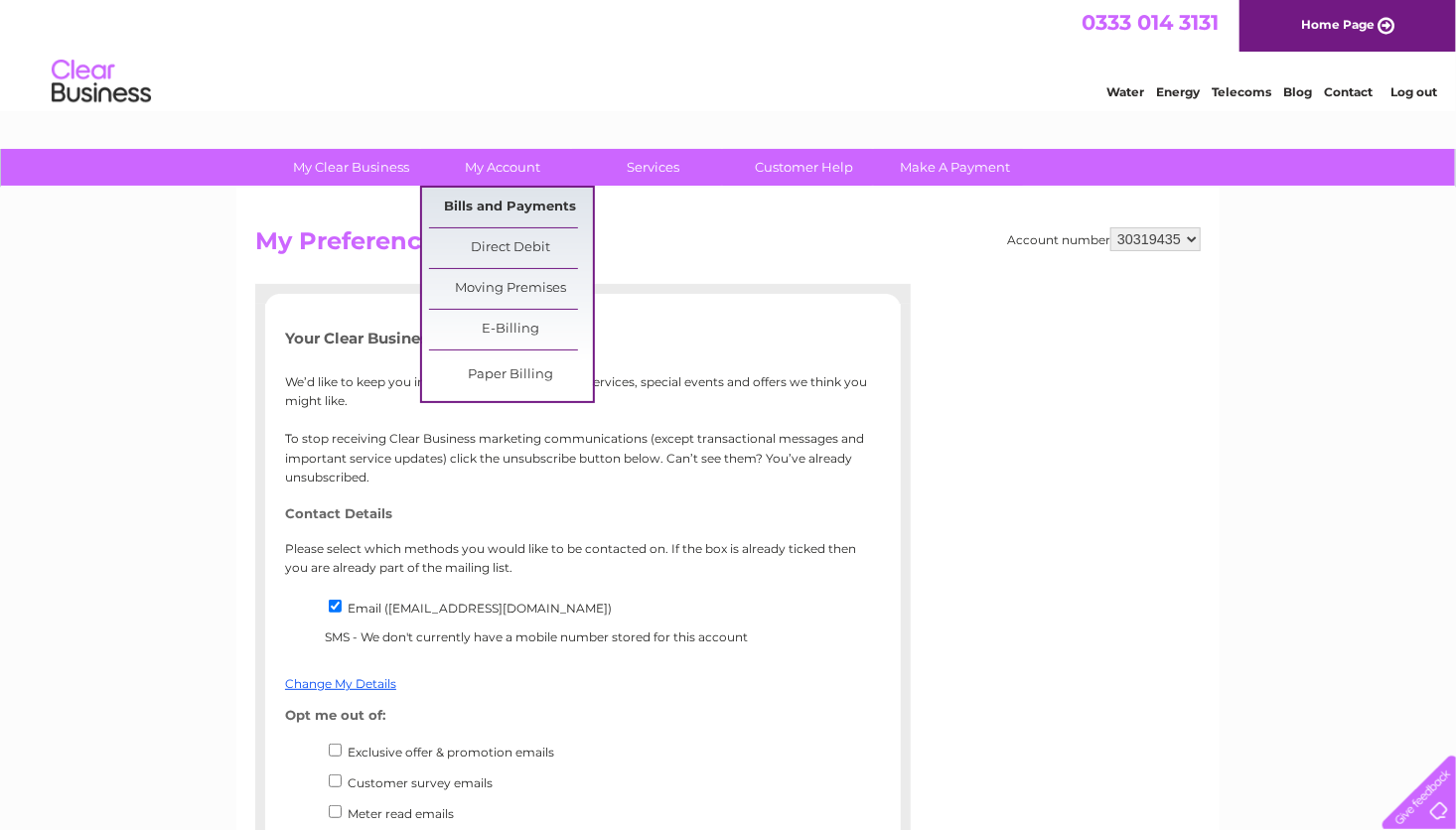 click on "Bills and Payments" at bounding box center (510, 208) 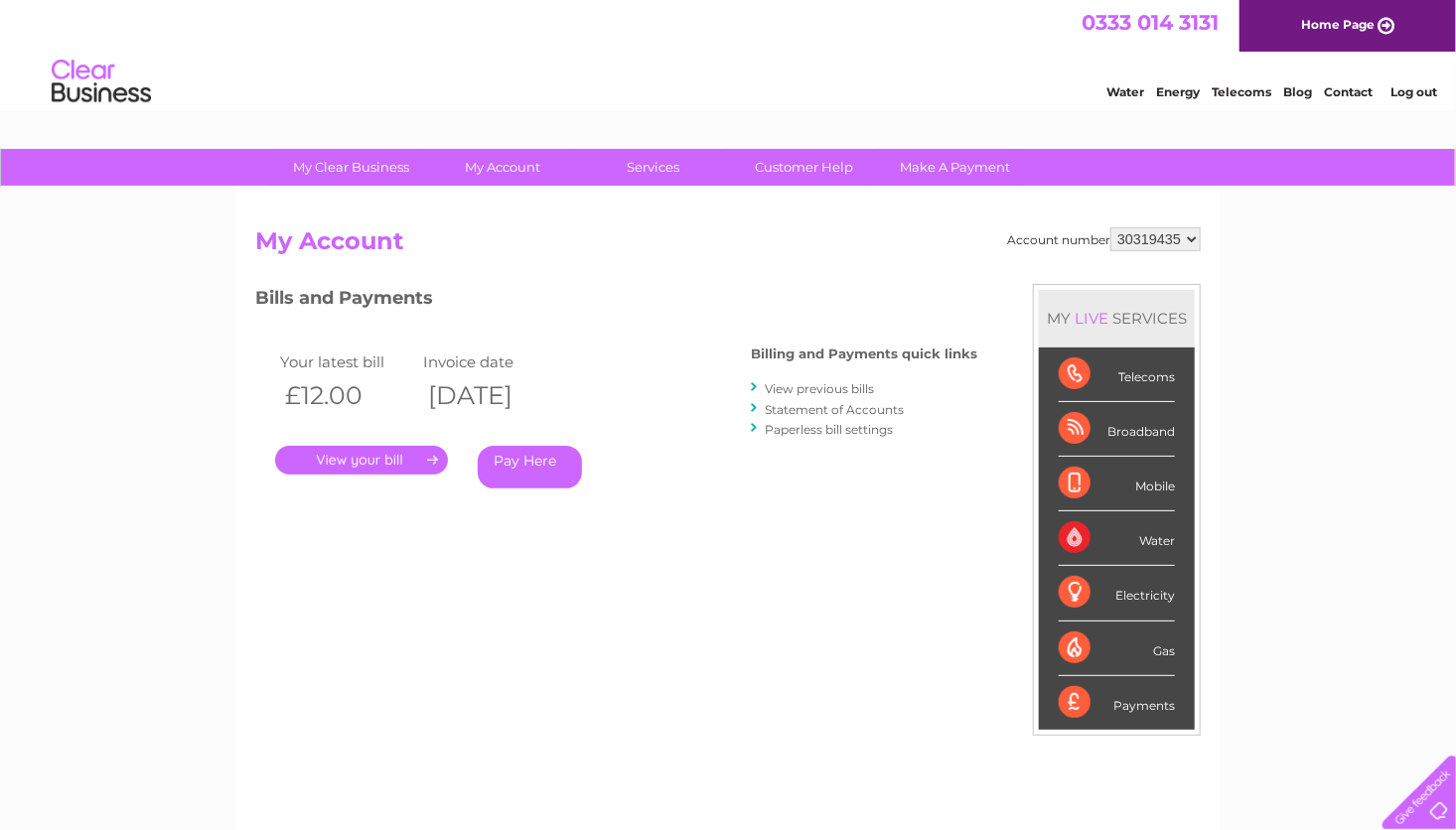 scroll, scrollTop: 0, scrollLeft: 0, axis: both 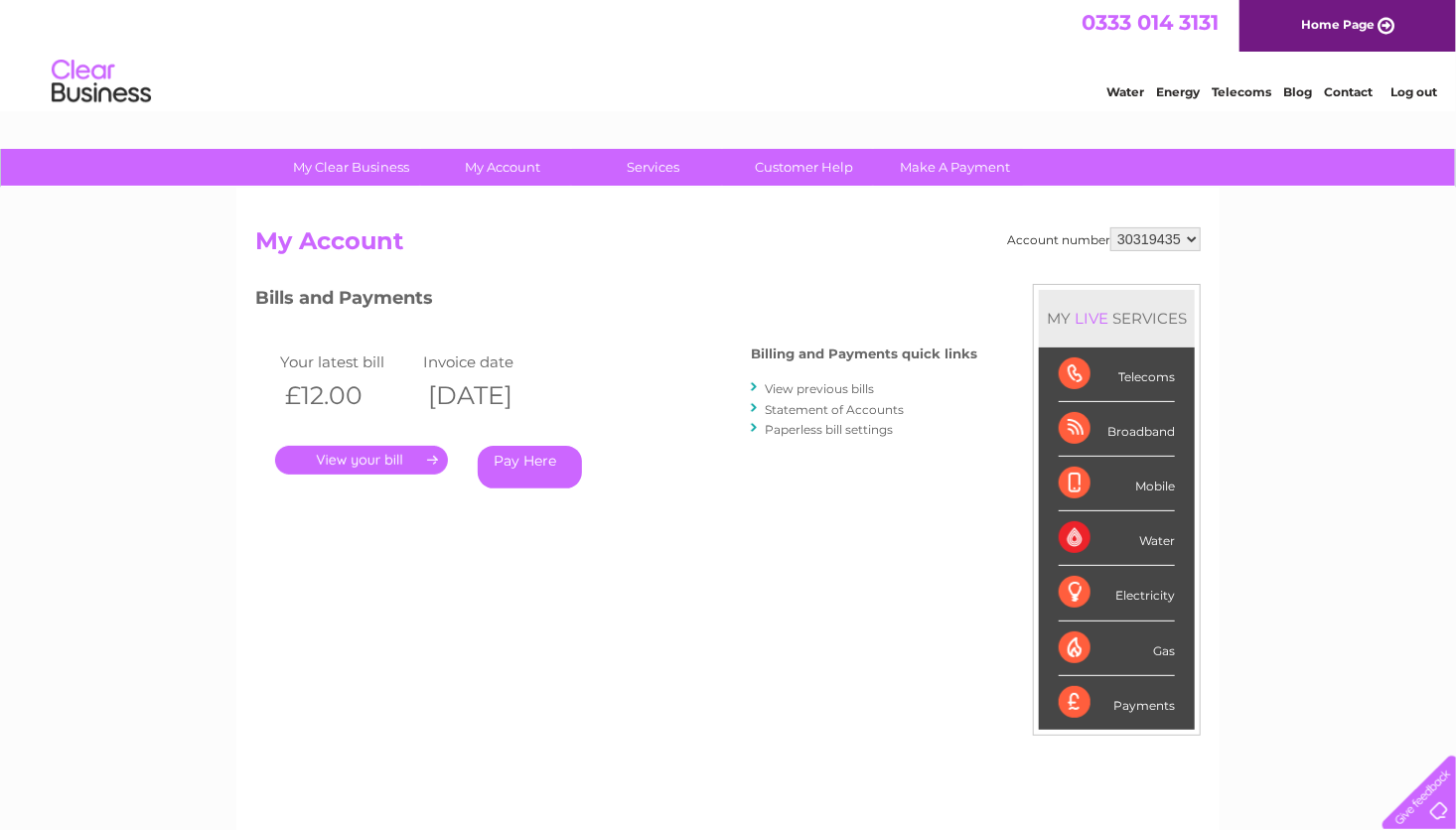 click on "Pay Here" at bounding box center (529, 467) 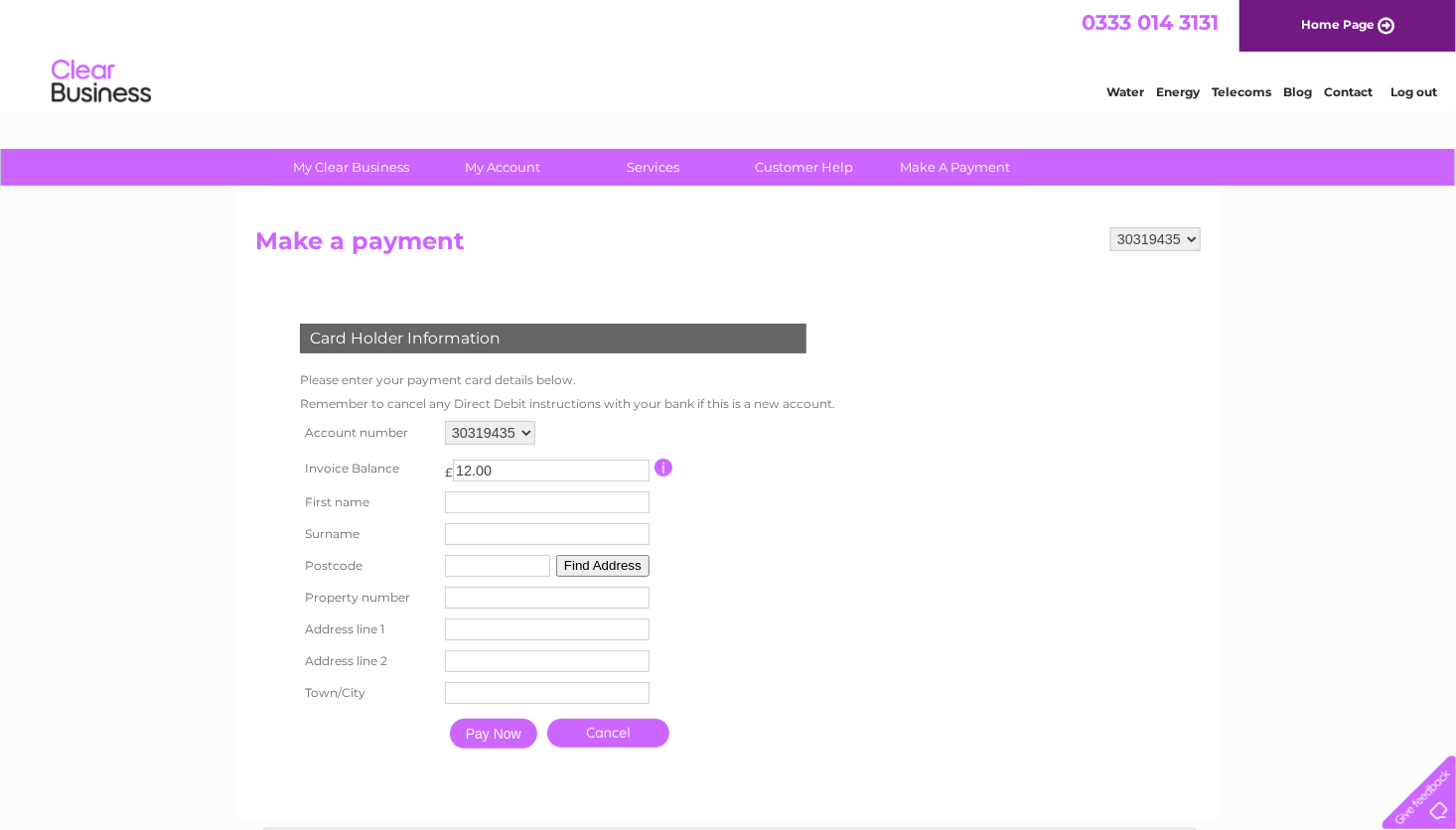 scroll, scrollTop: 0, scrollLeft: 0, axis: both 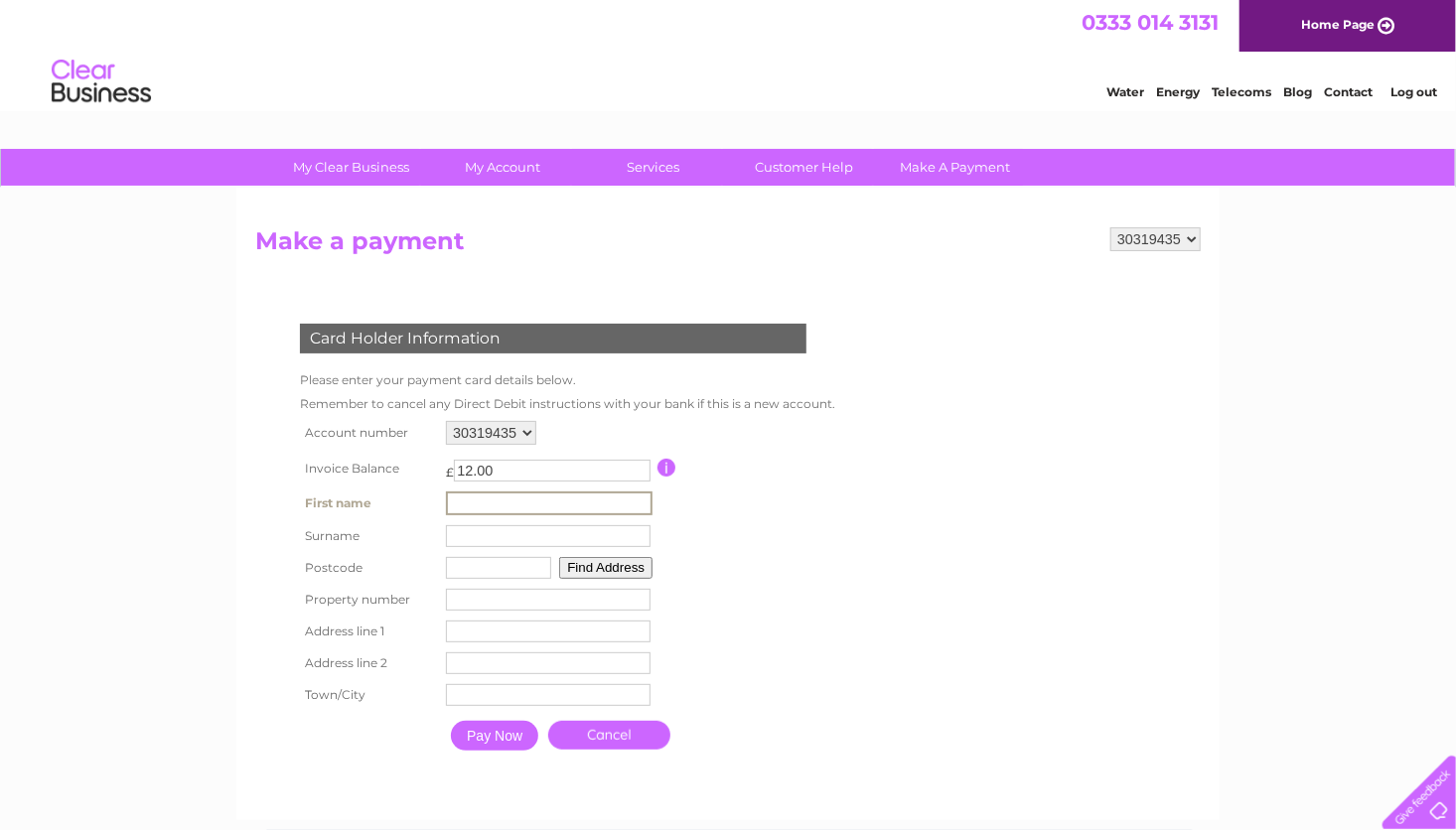 click at bounding box center [549, 503] 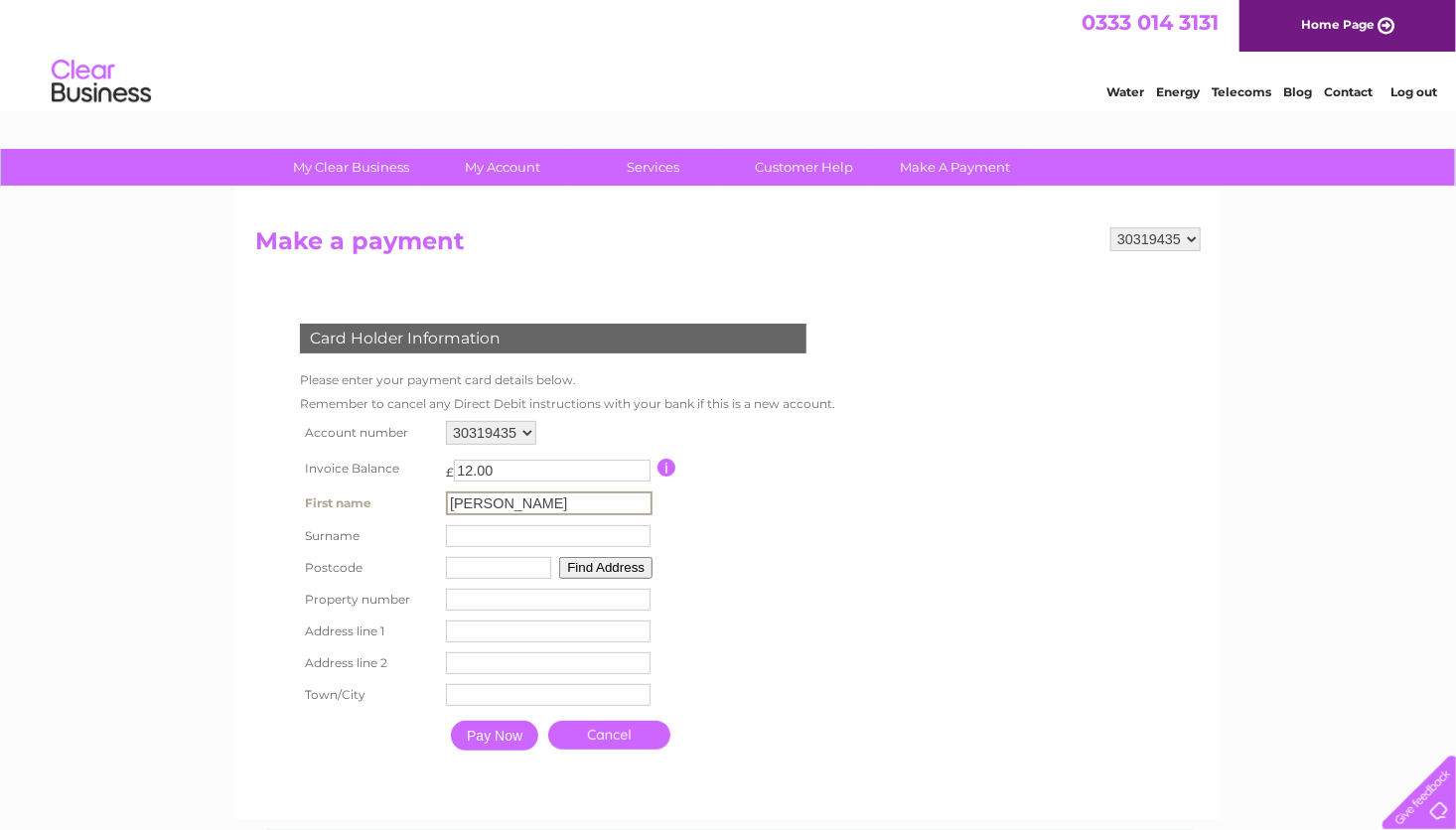 type on "Philpot" 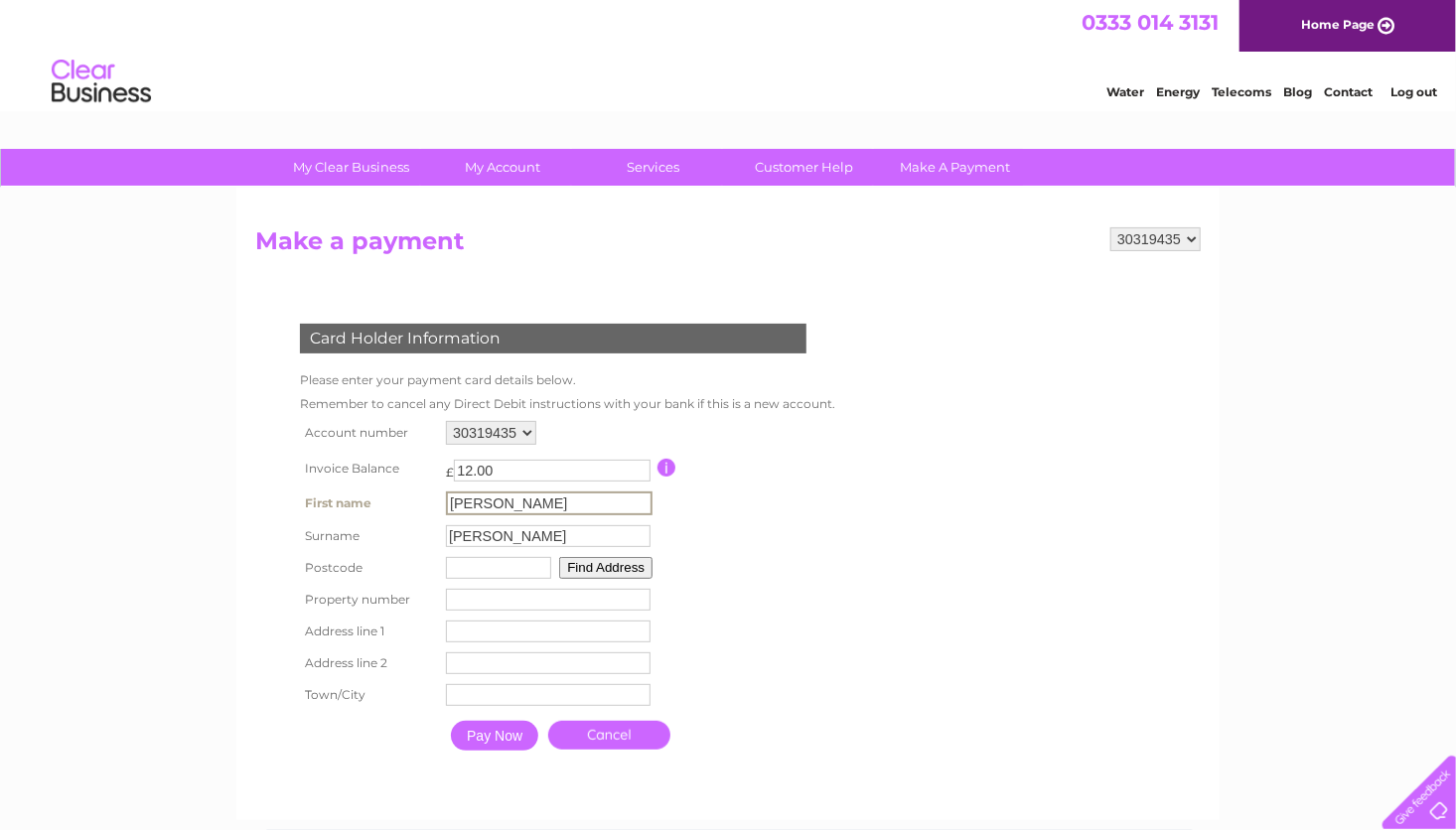 type on "NR33 8WD" 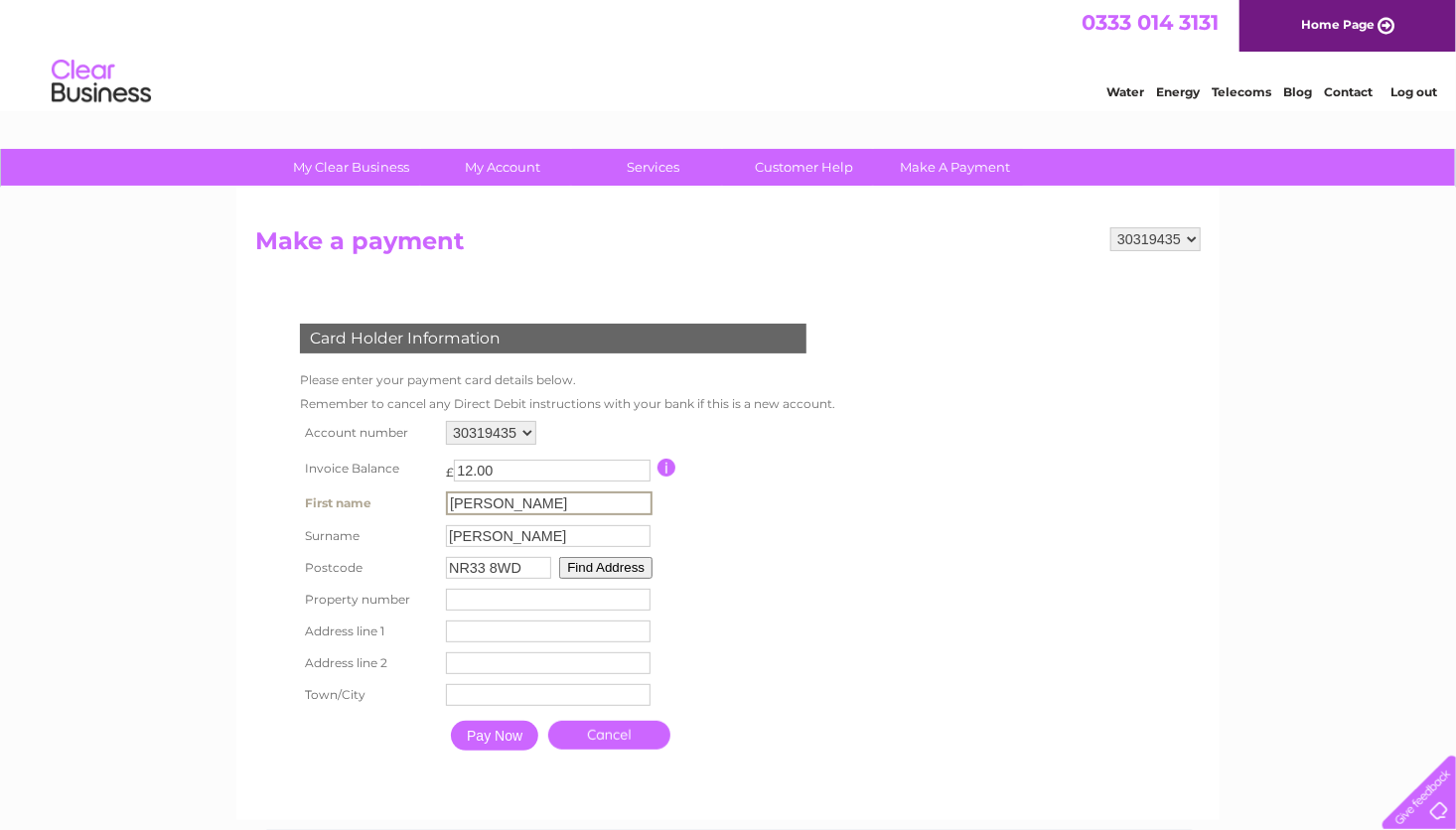 type on "21 Matlock Dl, Carlton Colville, Lowestoft NR33 8WD, UK" 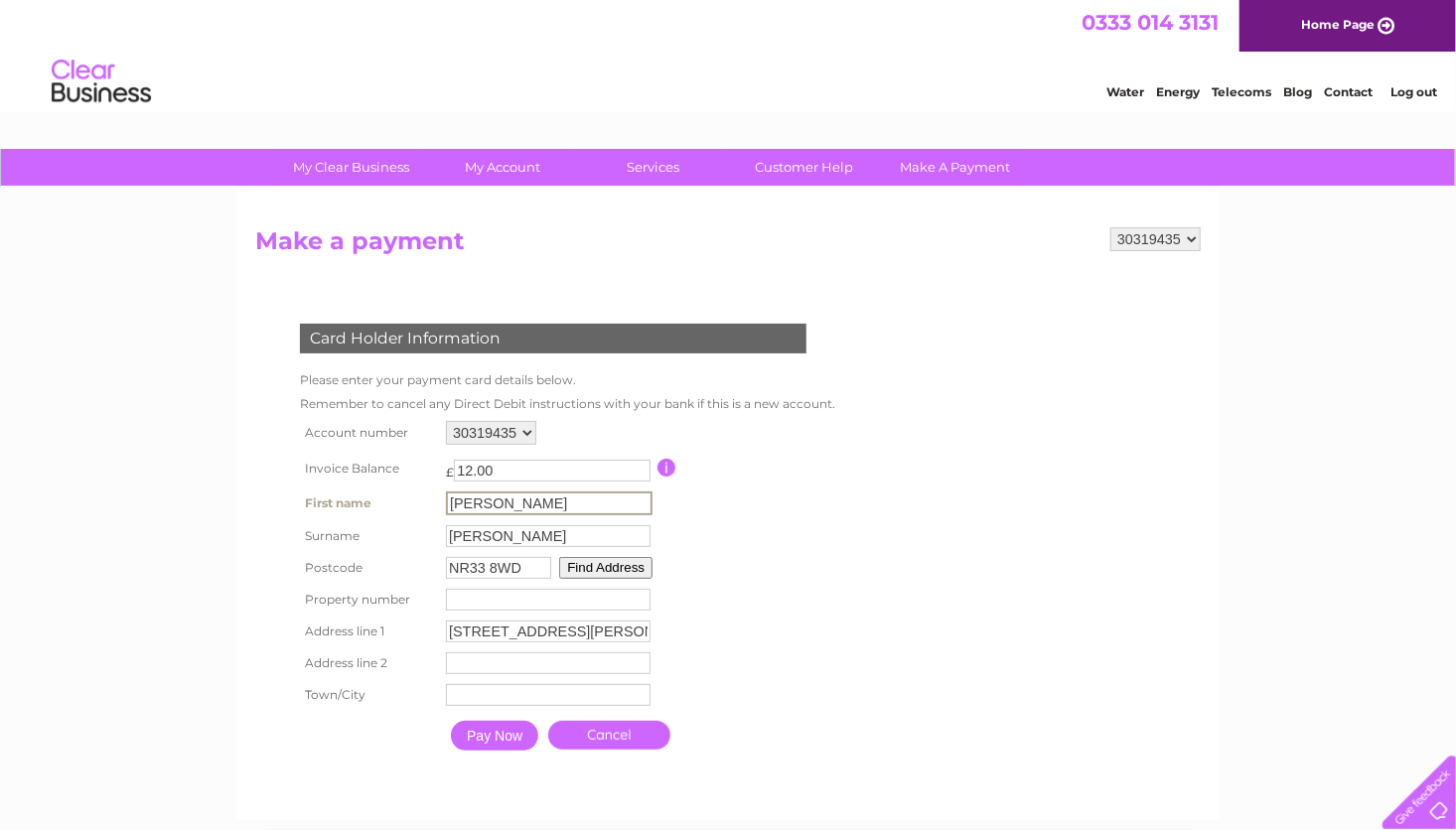 type on "Karen" 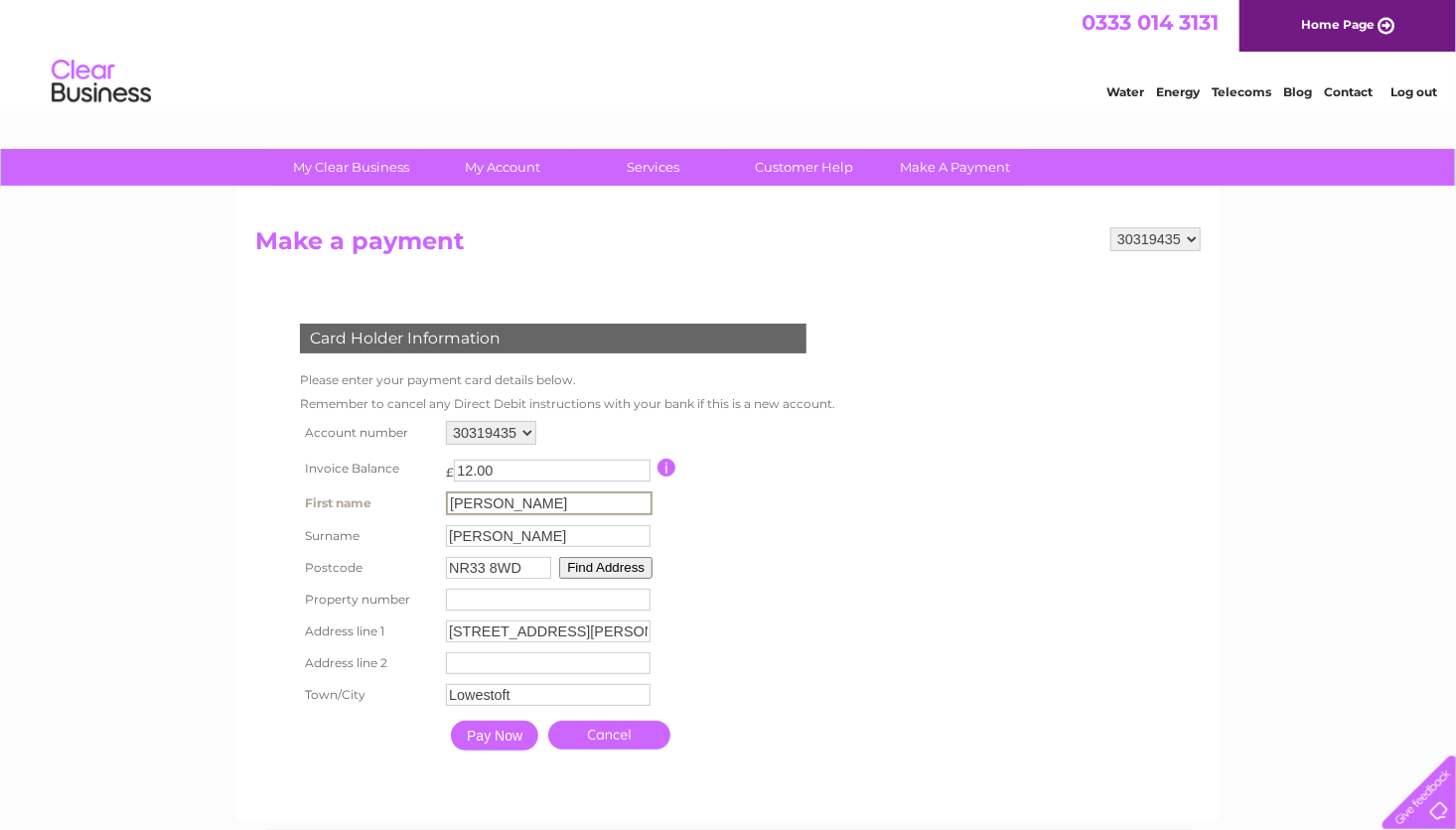 click on "Find Address" at bounding box center (606, 568) 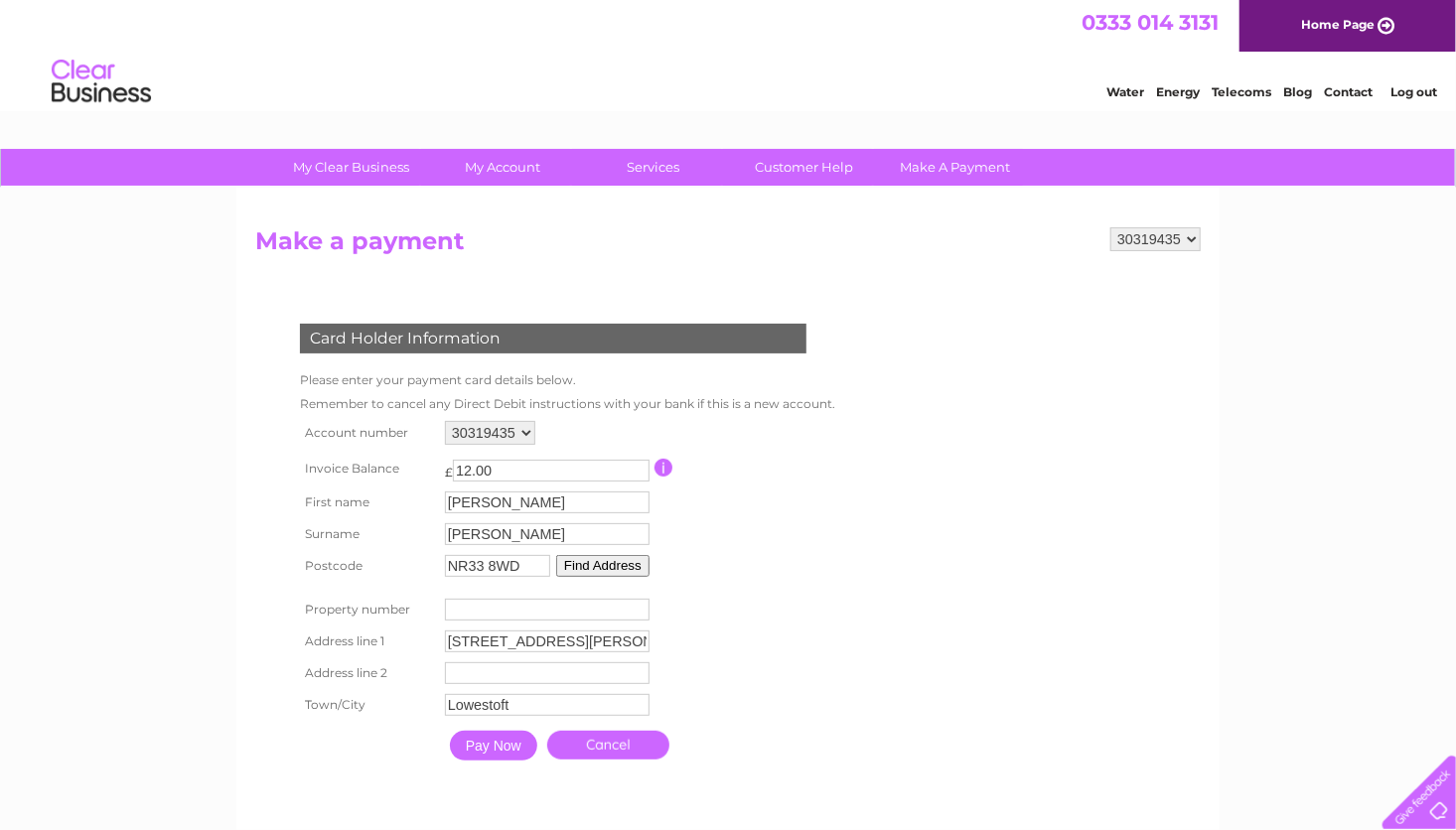 click at bounding box center (547, 610) 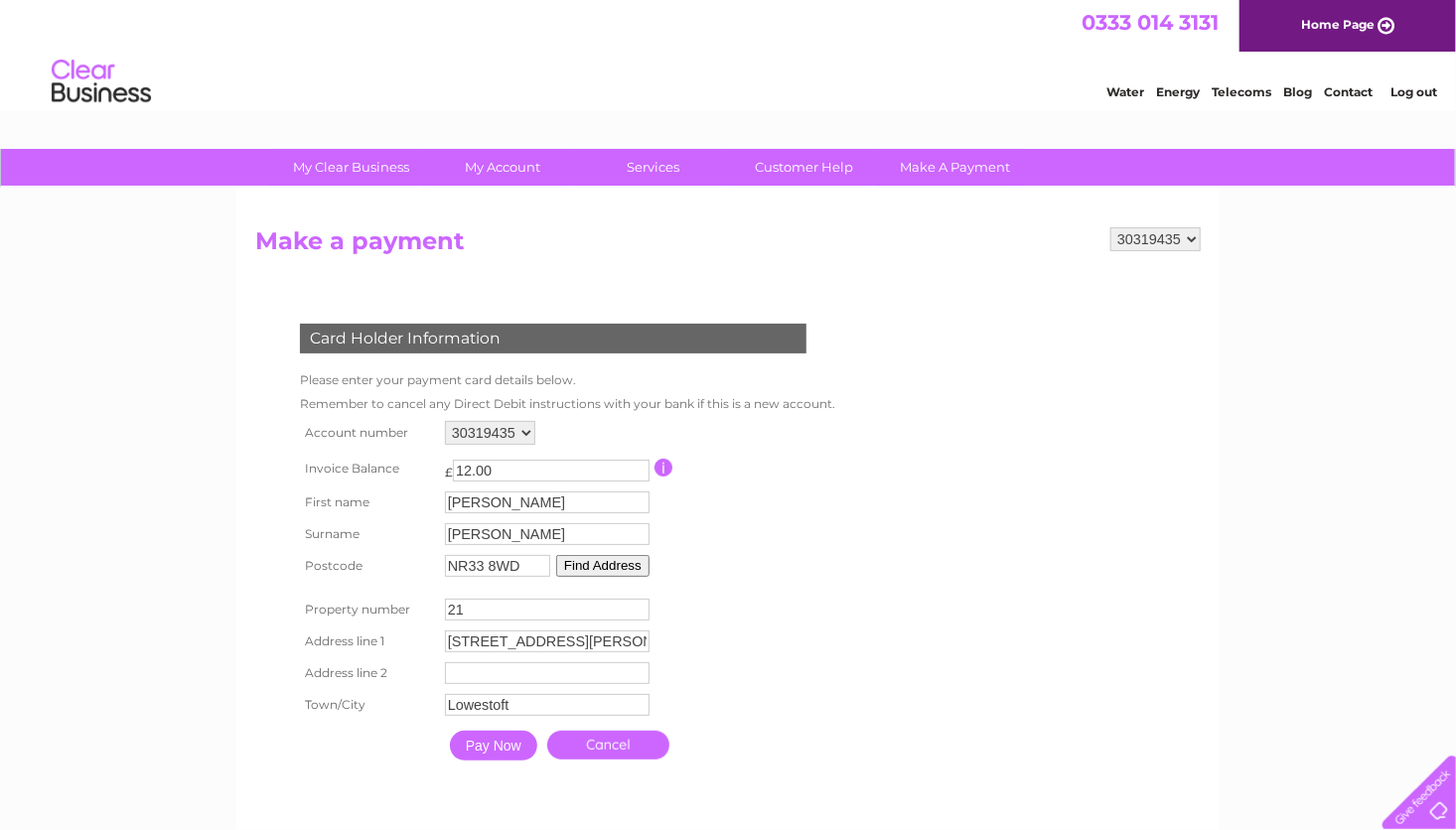 type on "21" 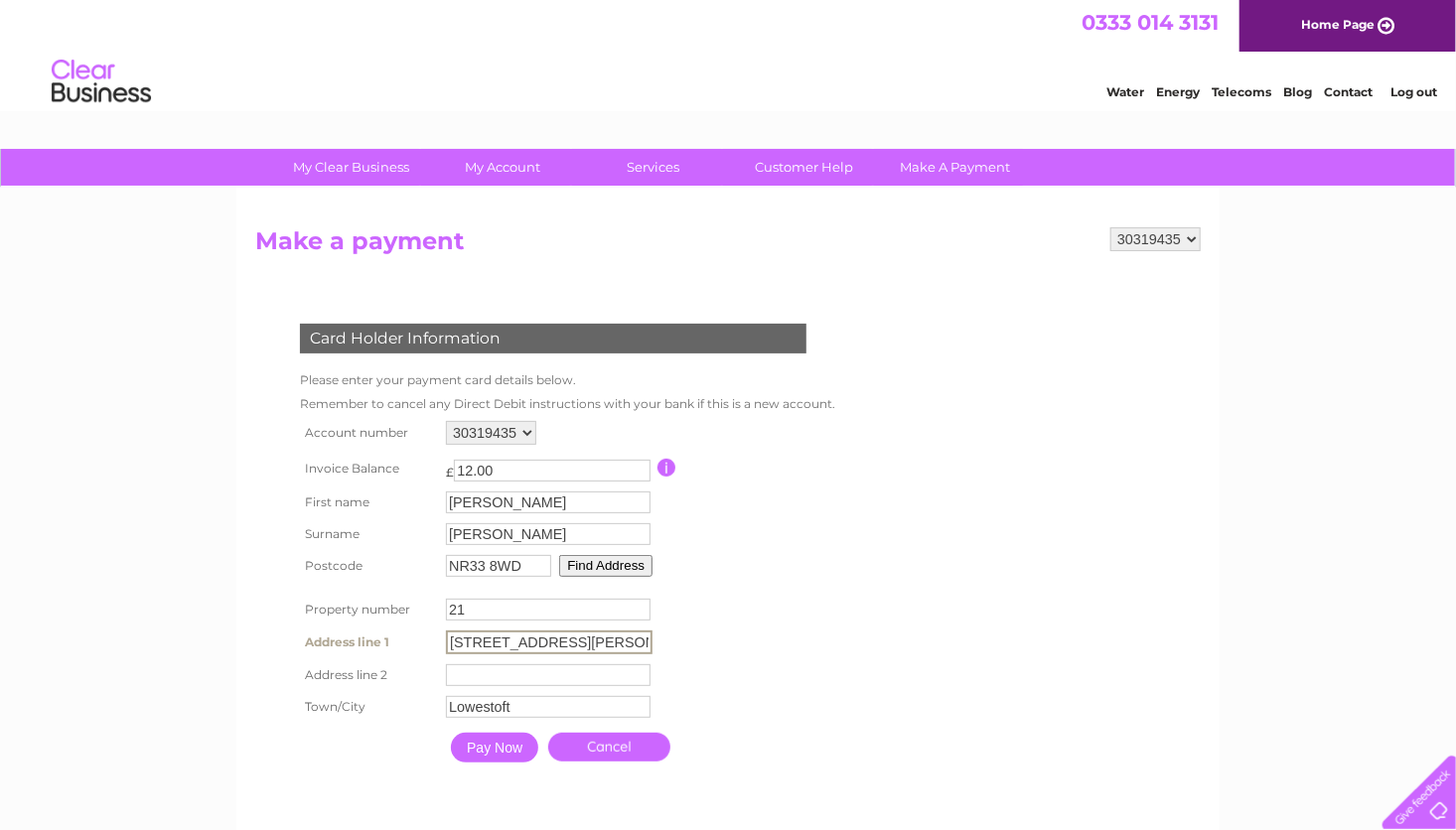 scroll, scrollTop: 0, scrollLeft: 165, axis: horizontal 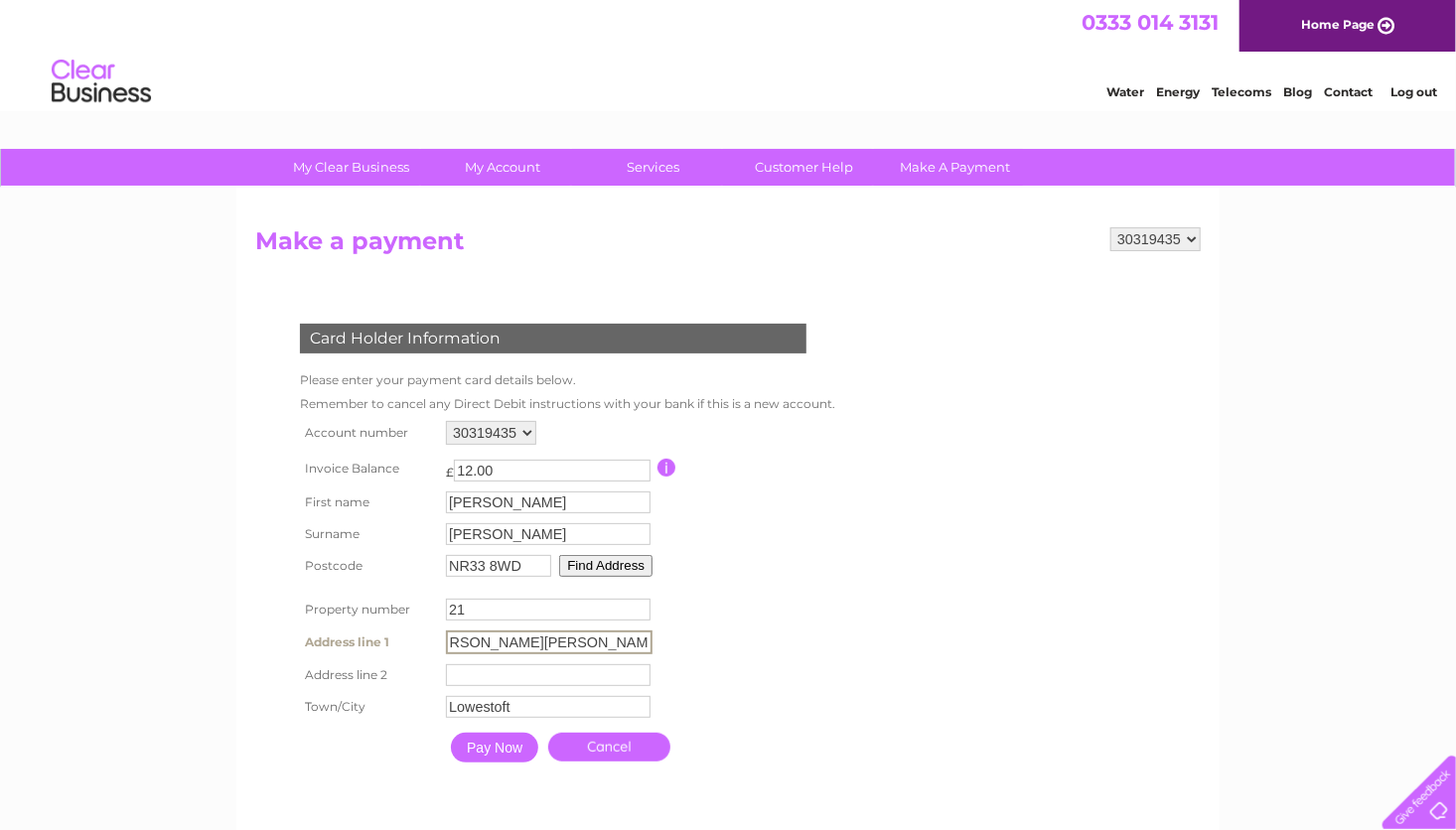 drag, startPoint x: 451, startPoint y: 636, endPoint x: 779, endPoint y: 633, distance: 328.01372 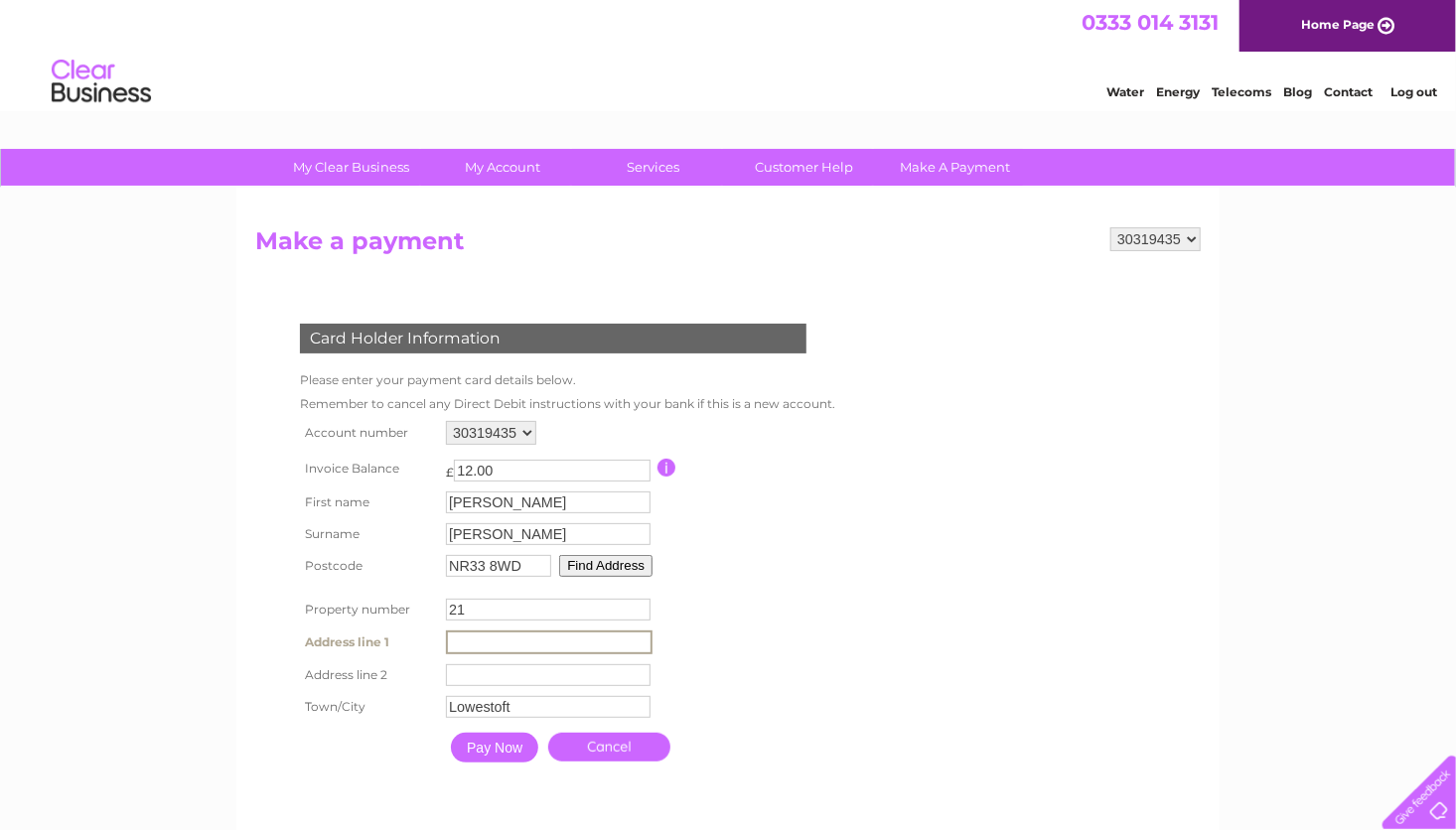 scroll, scrollTop: 0, scrollLeft: 0, axis: both 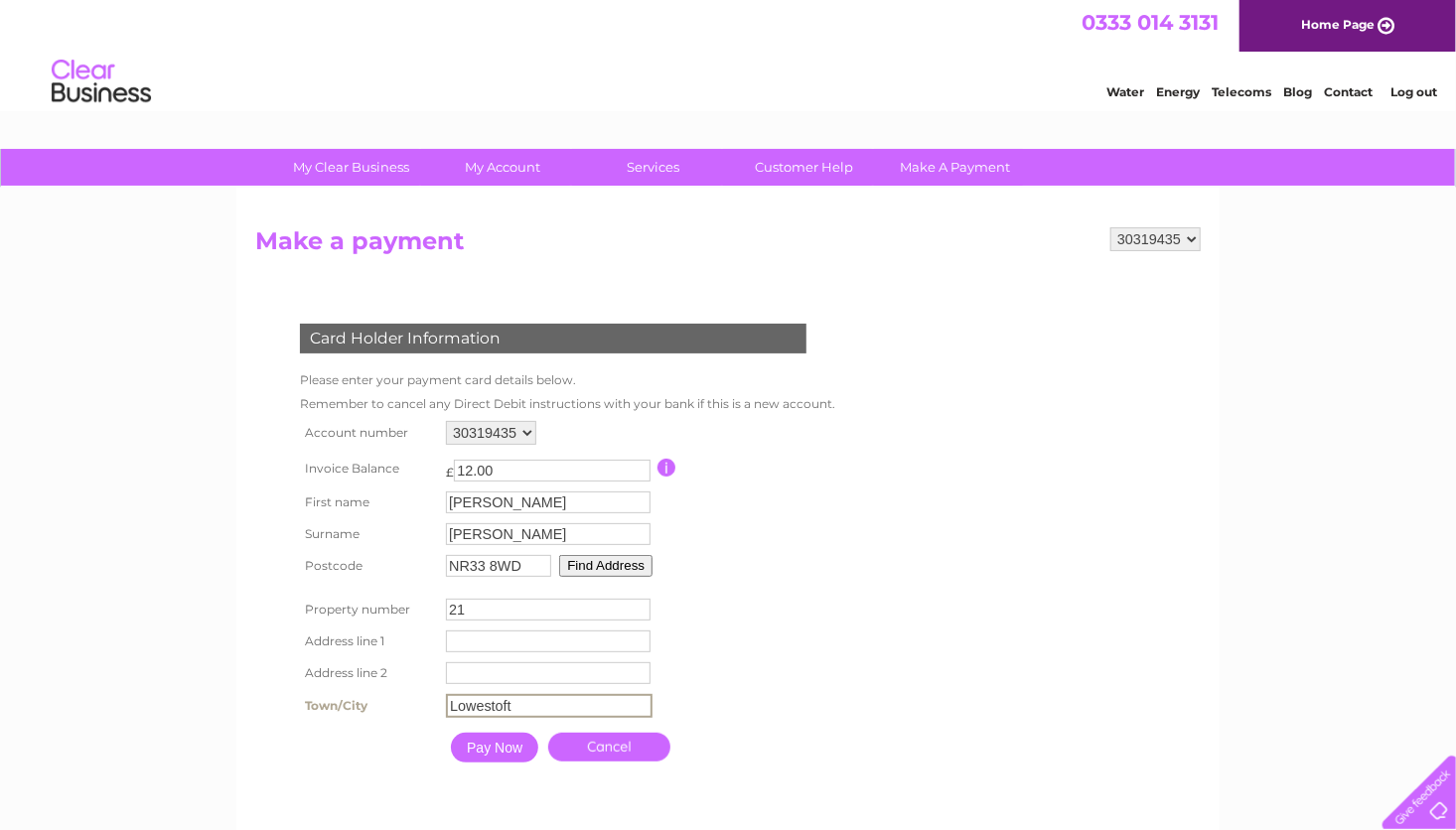 drag, startPoint x: 542, startPoint y: 707, endPoint x: 324, endPoint y: 699, distance: 218.1467 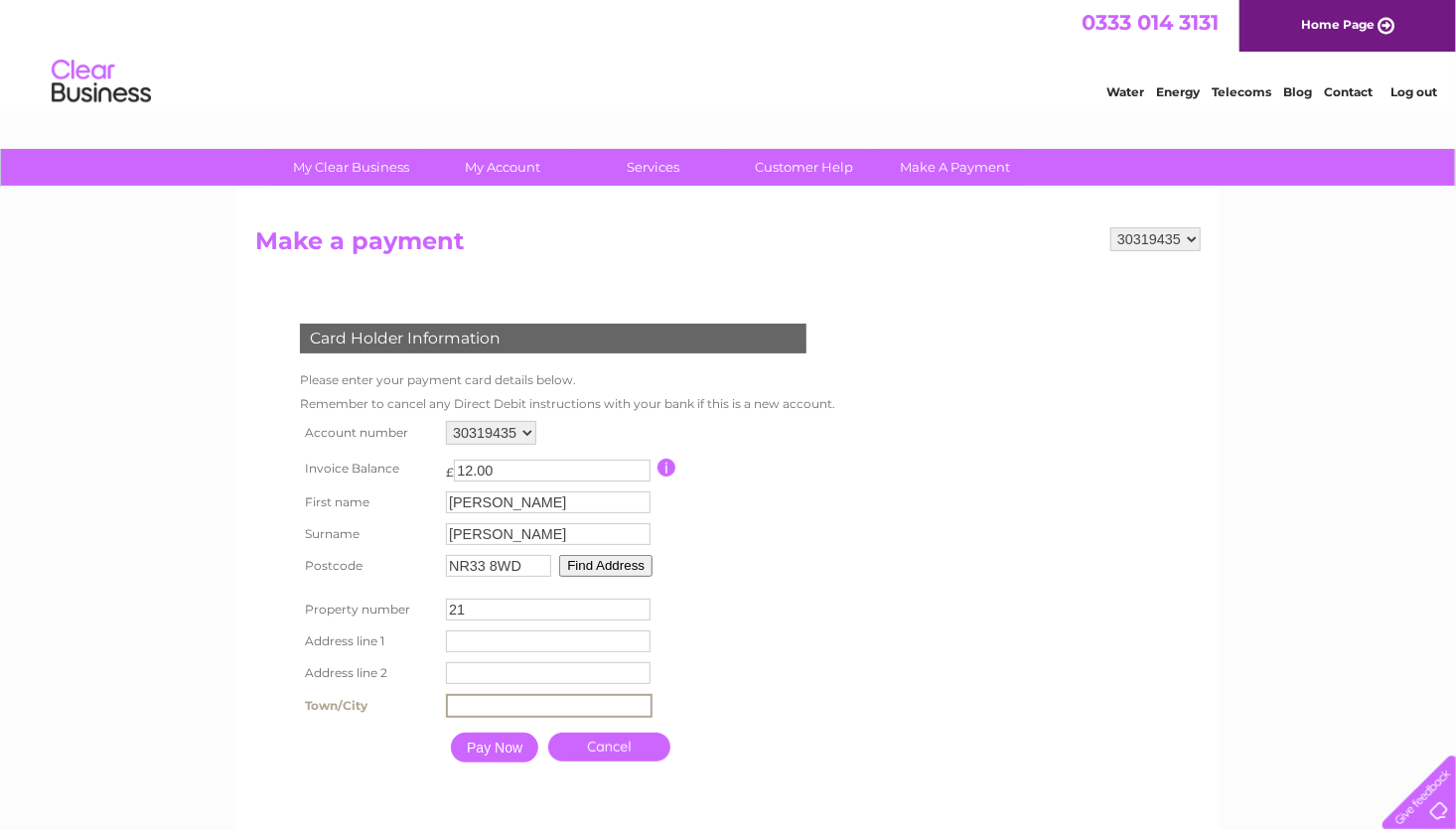 type 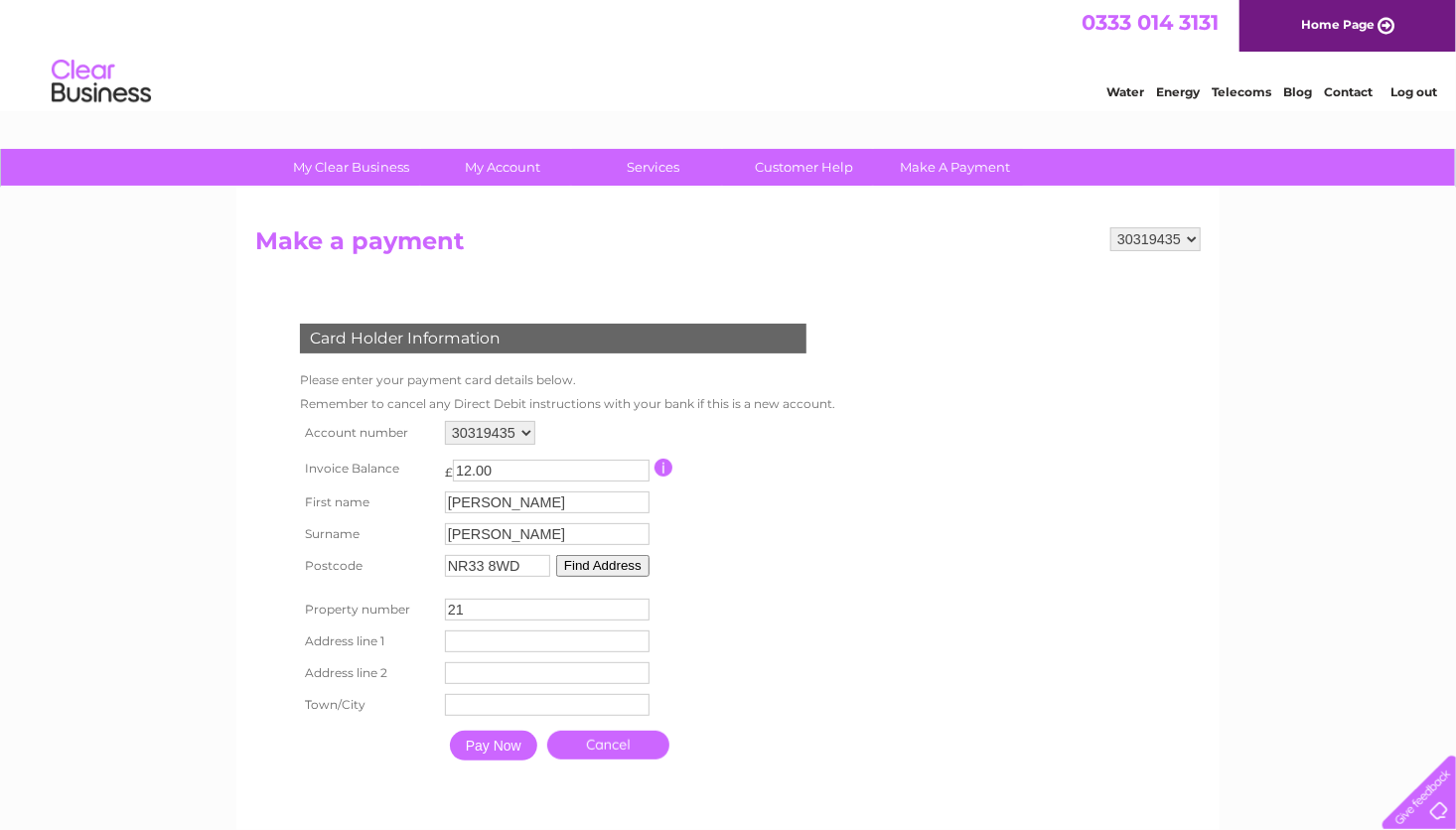 click on "Find Address" at bounding box center (603, 566) 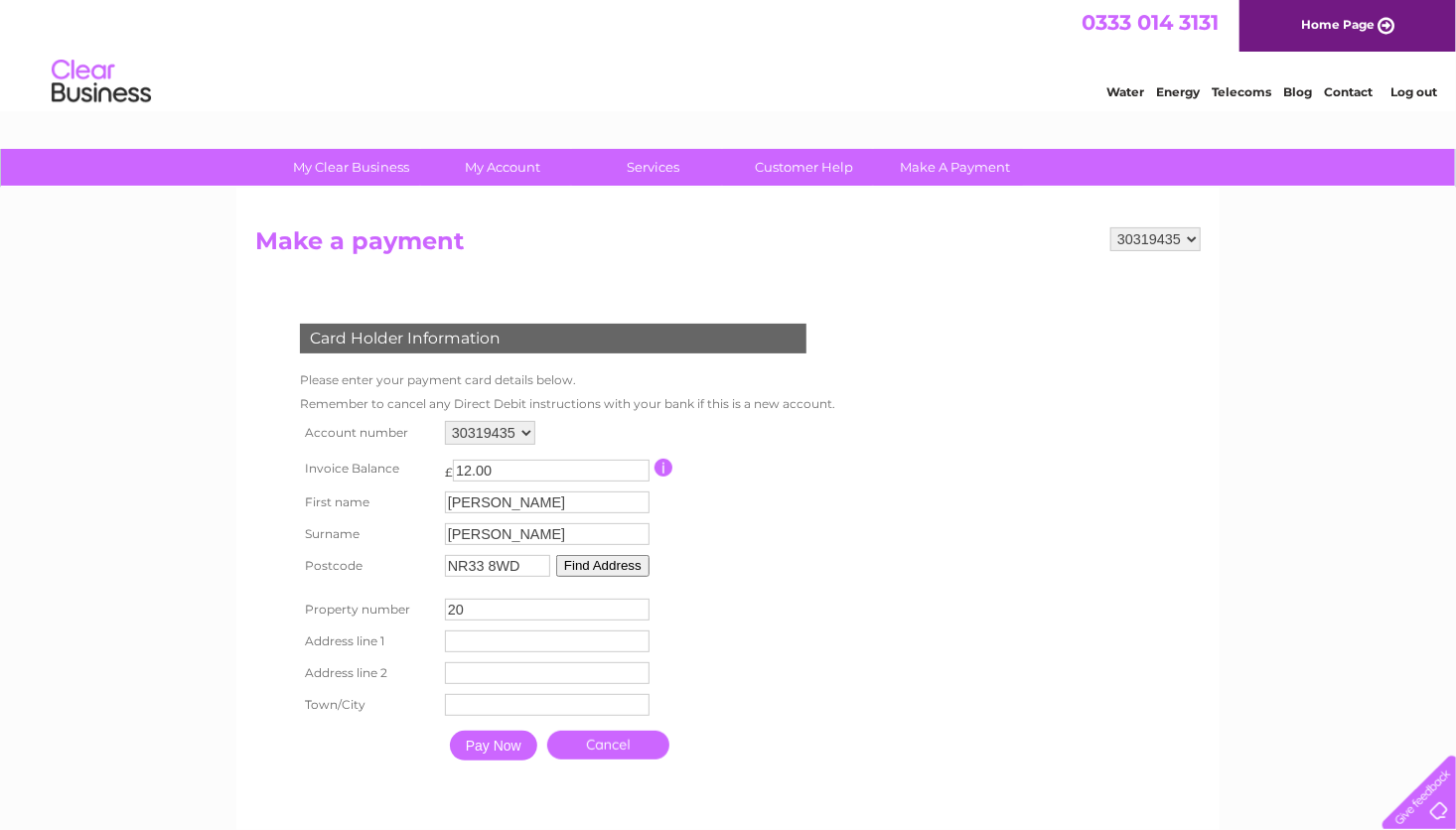 click on "20" at bounding box center [547, 610] 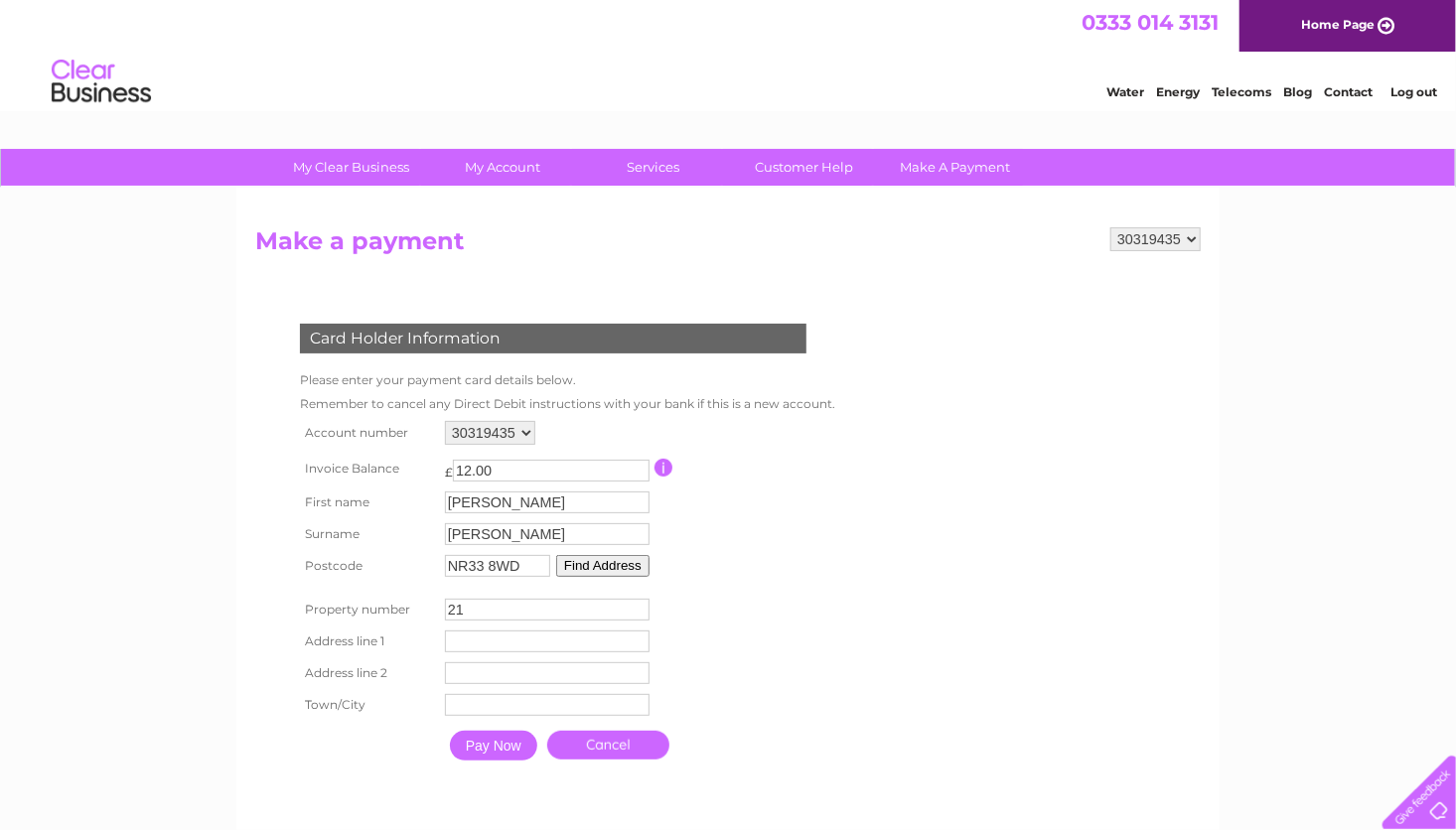 type on "21" 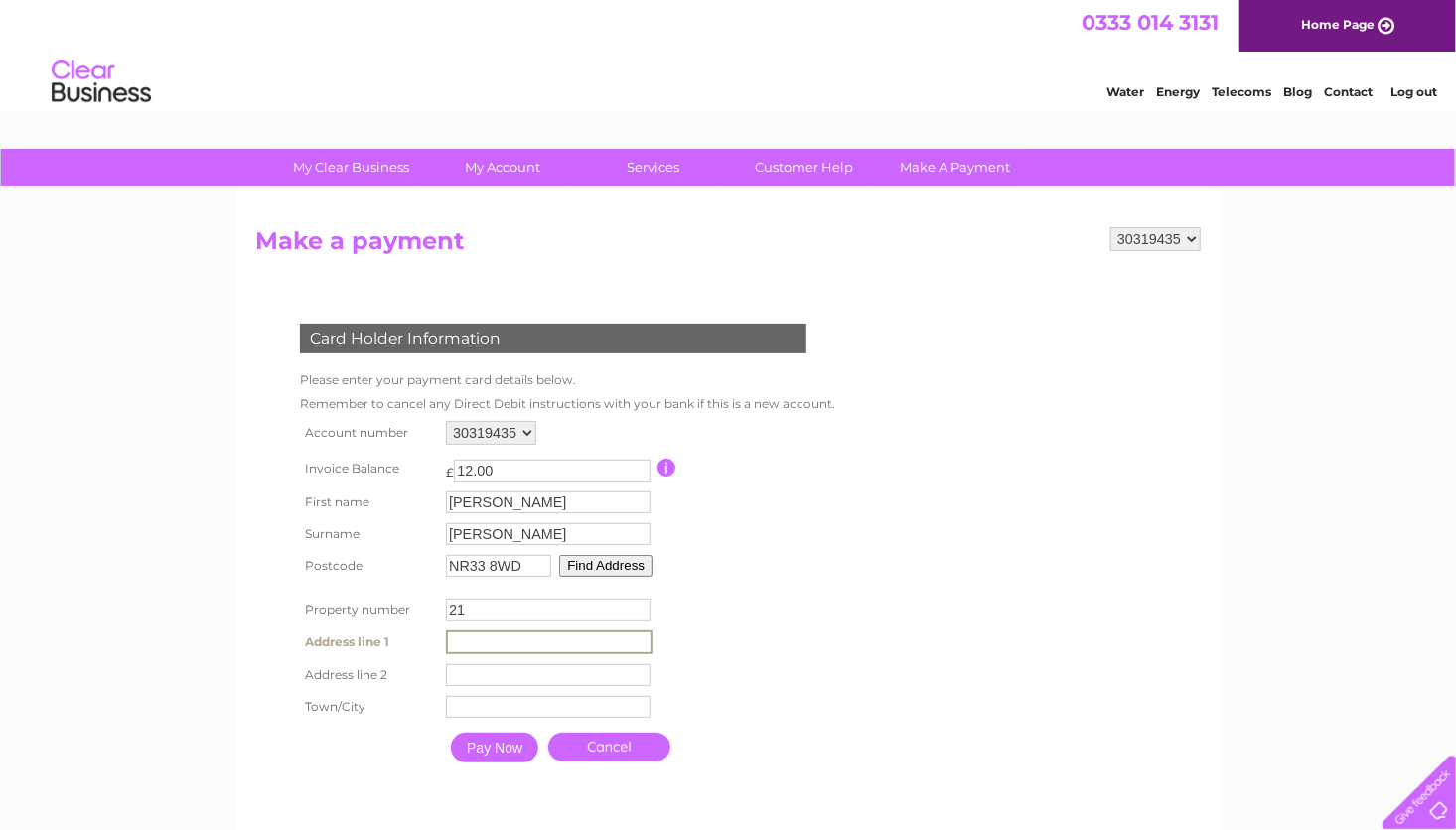 type on "Matlock Dale" 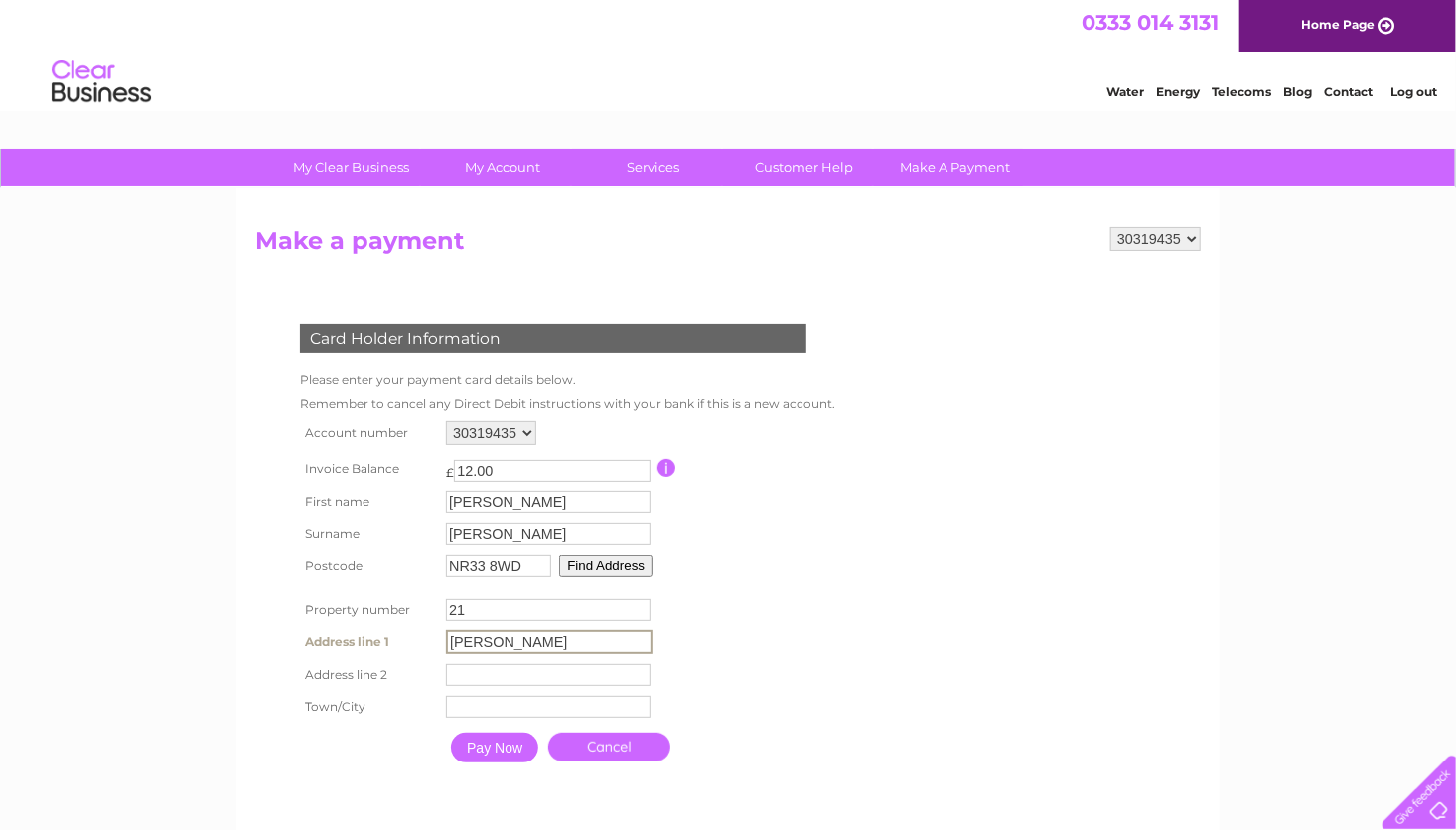 type on "Lowestoft" 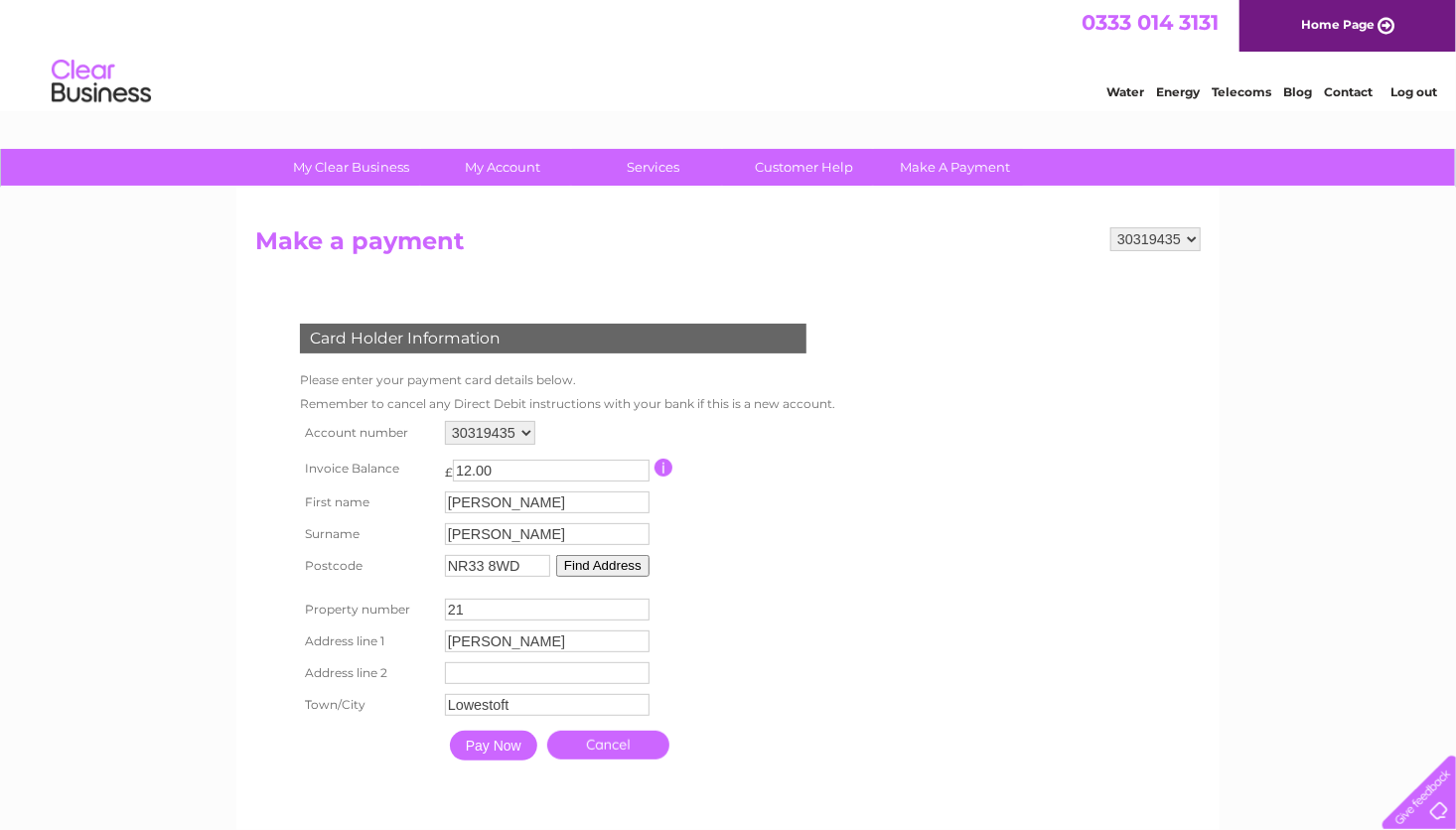 click on "Pay Now" at bounding box center [494, 746] 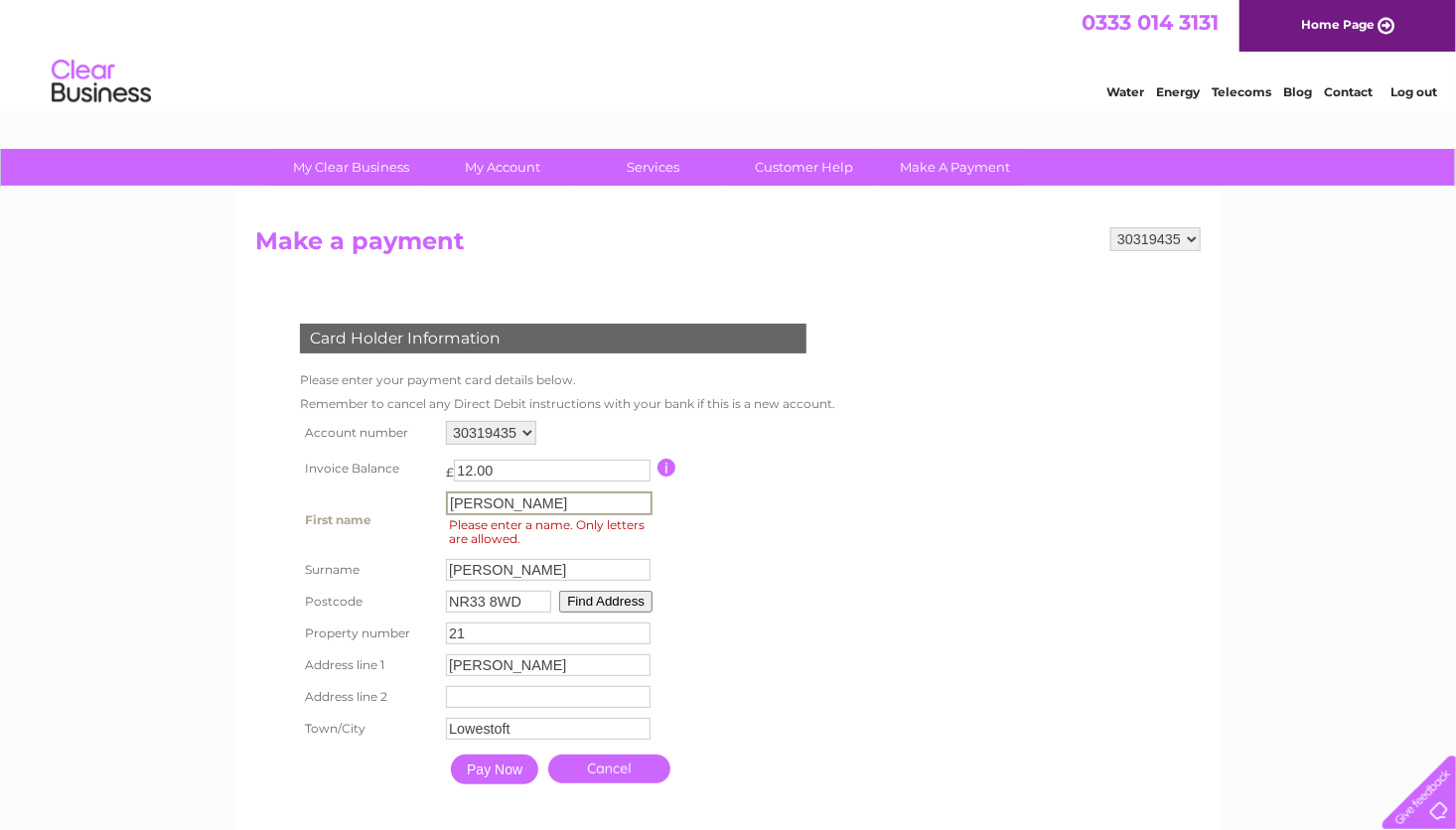 click on "Karen" at bounding box center (549, 503) 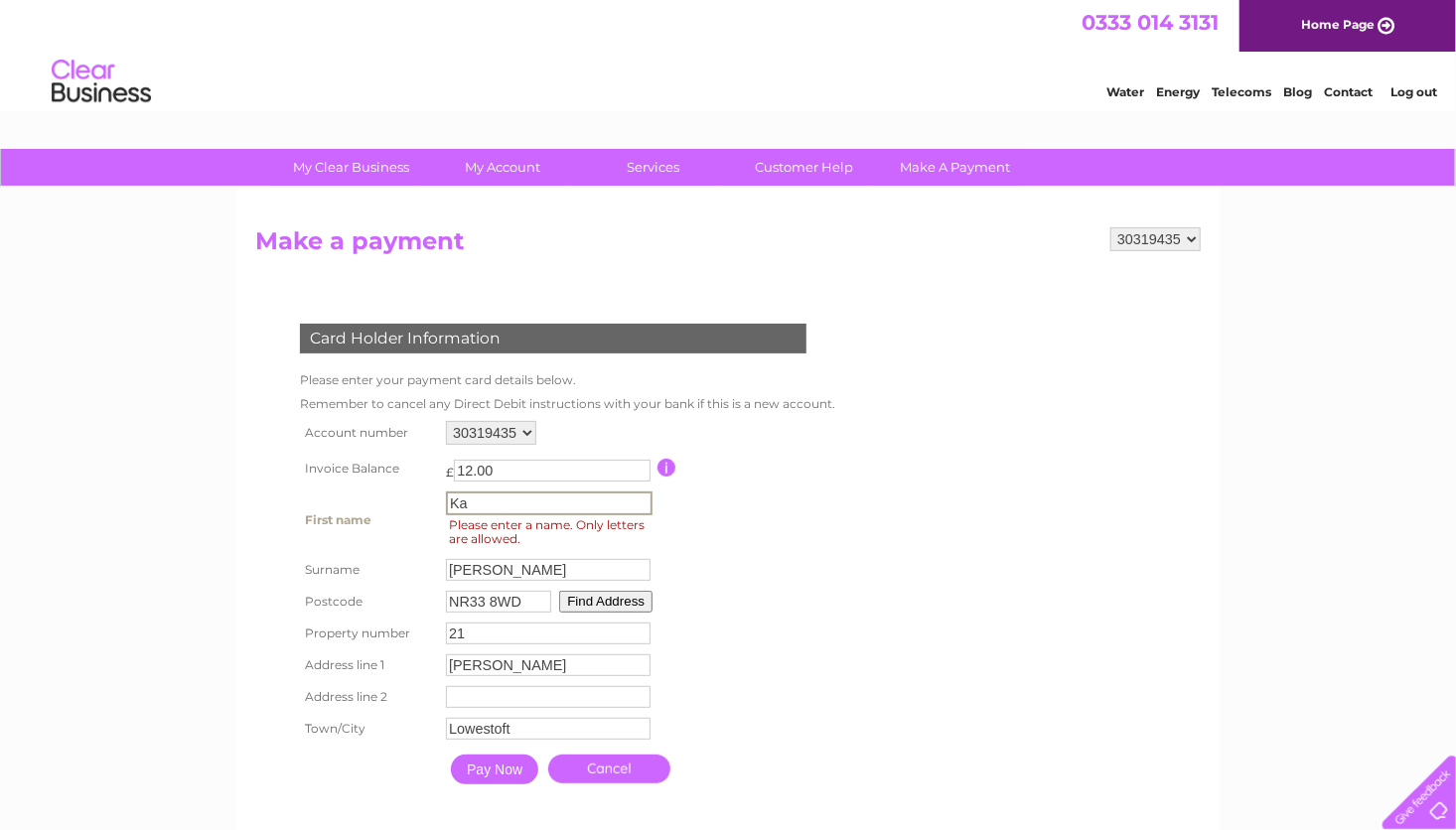 type on "K" 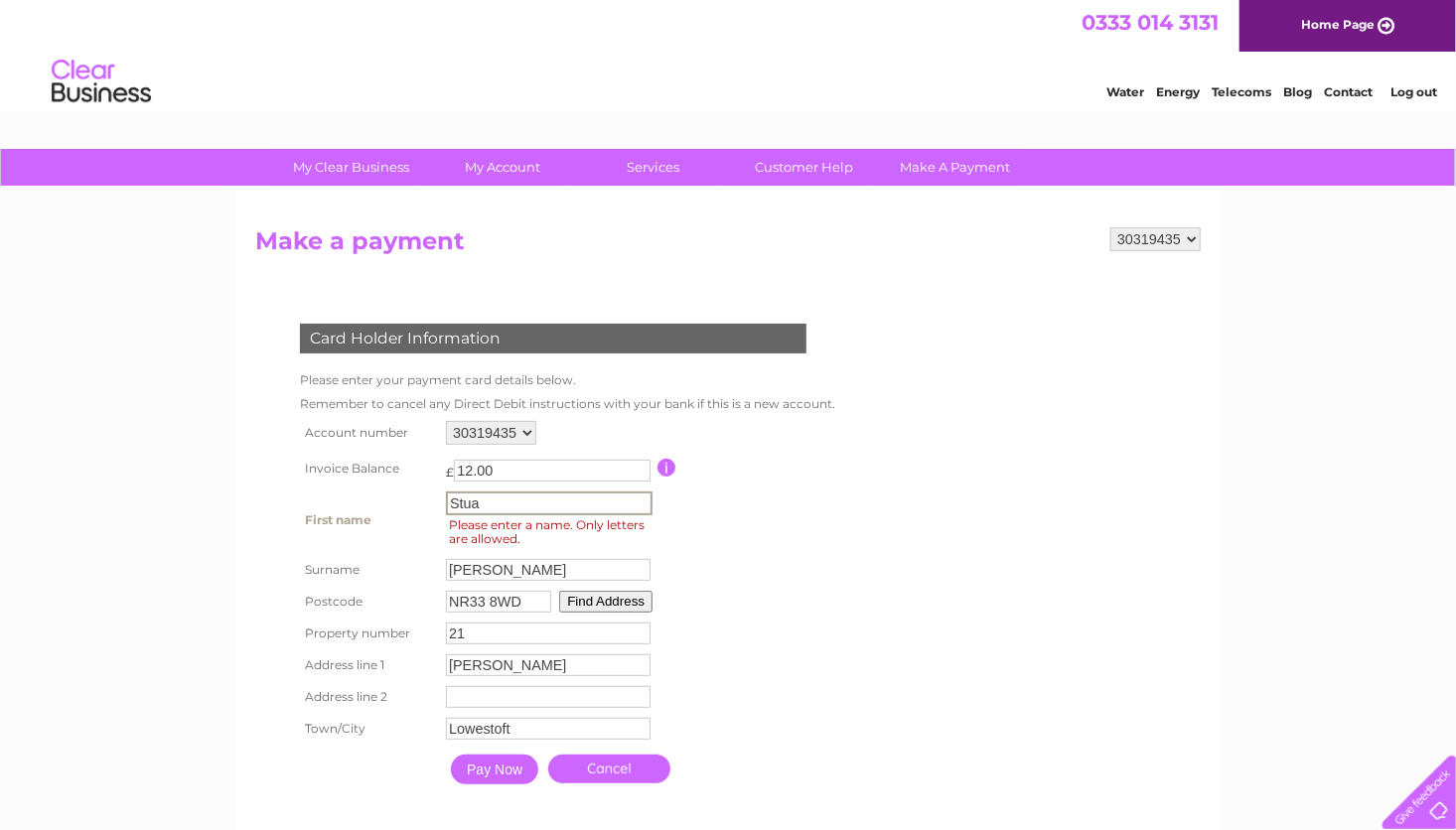 type on "Stuart" 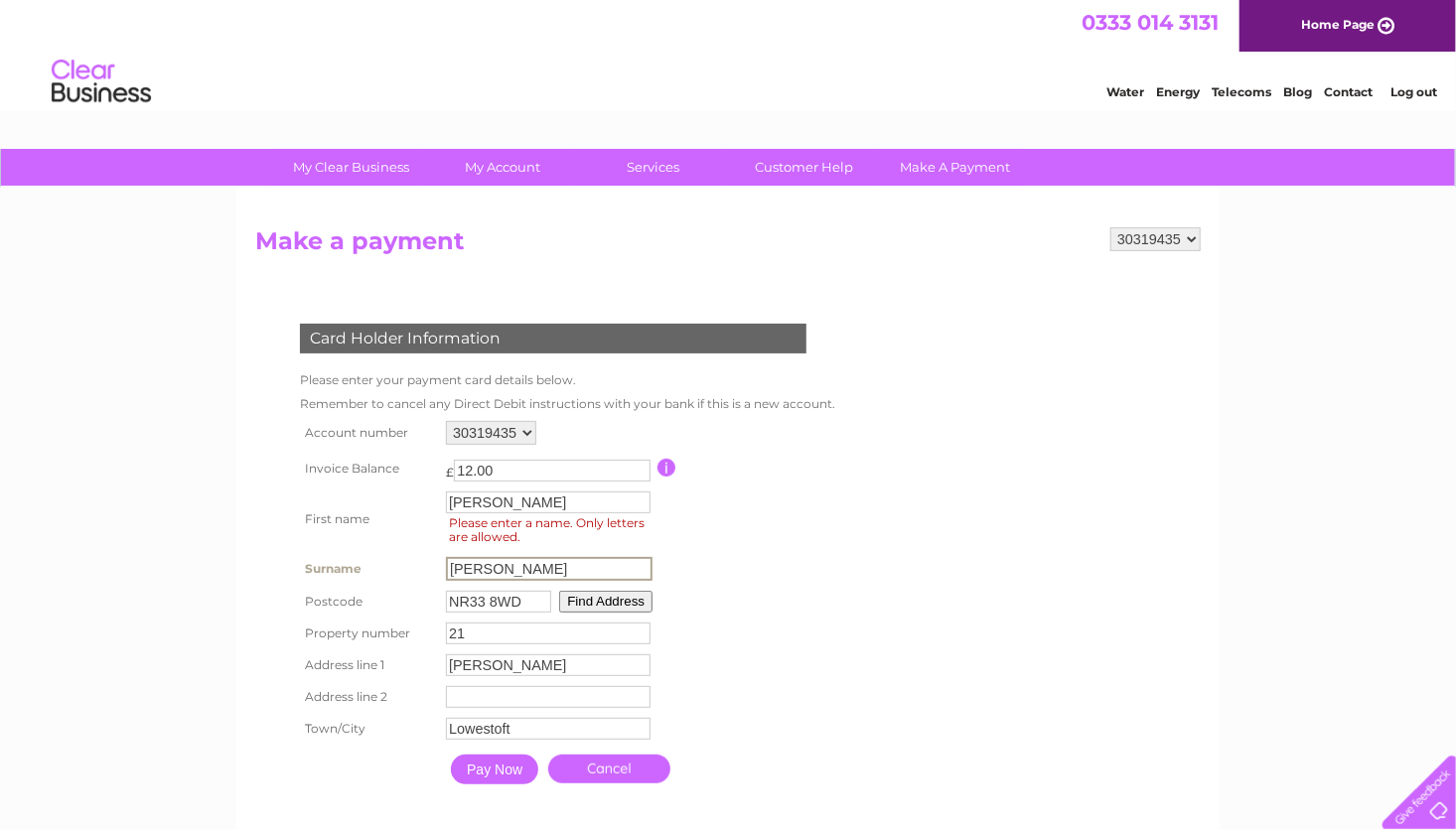 click on "Pay Now" at bounding box center (495, 769) 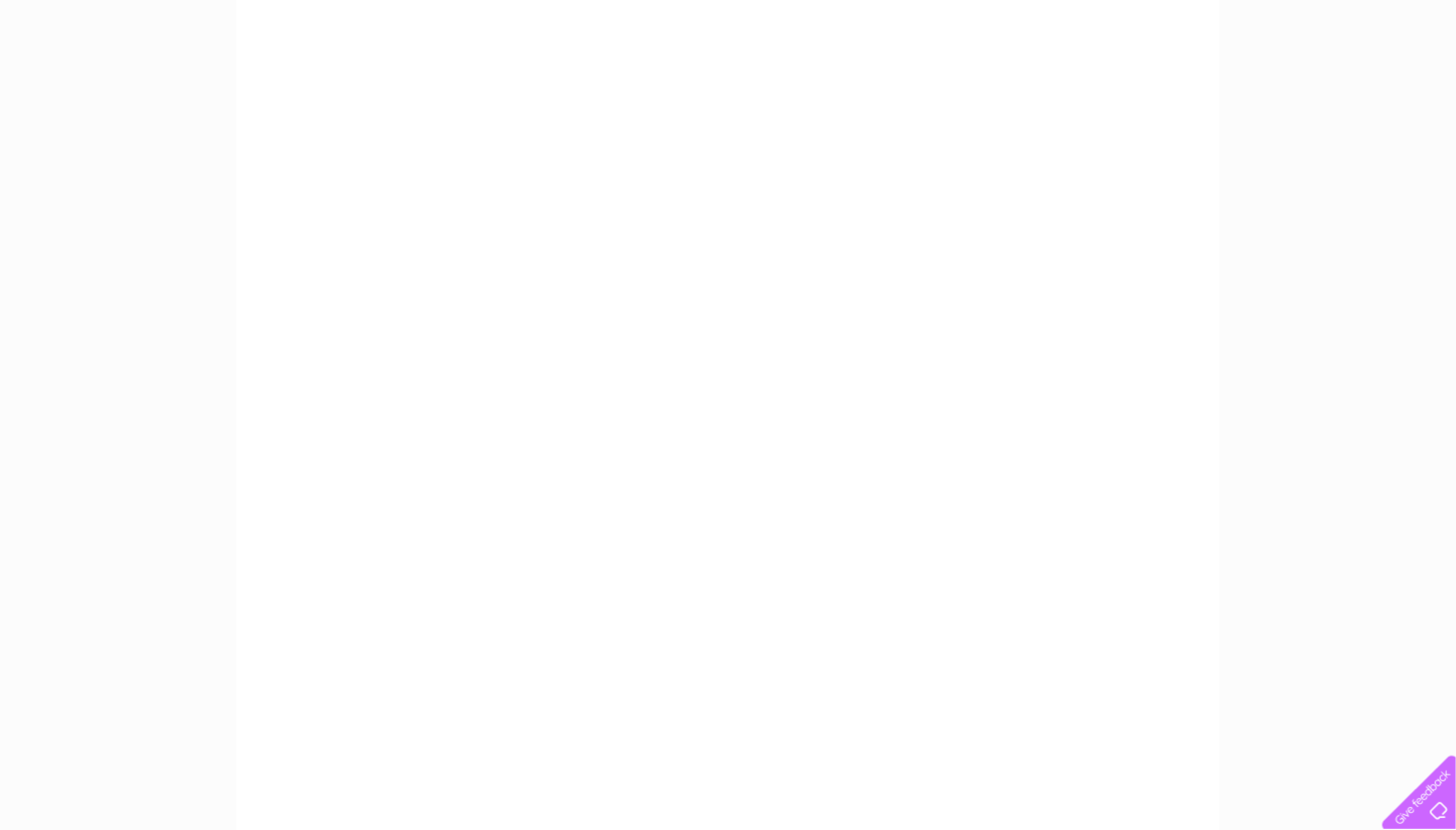 scroll, scrollTop: 272, scrollLeft: 0, axis: vertical 